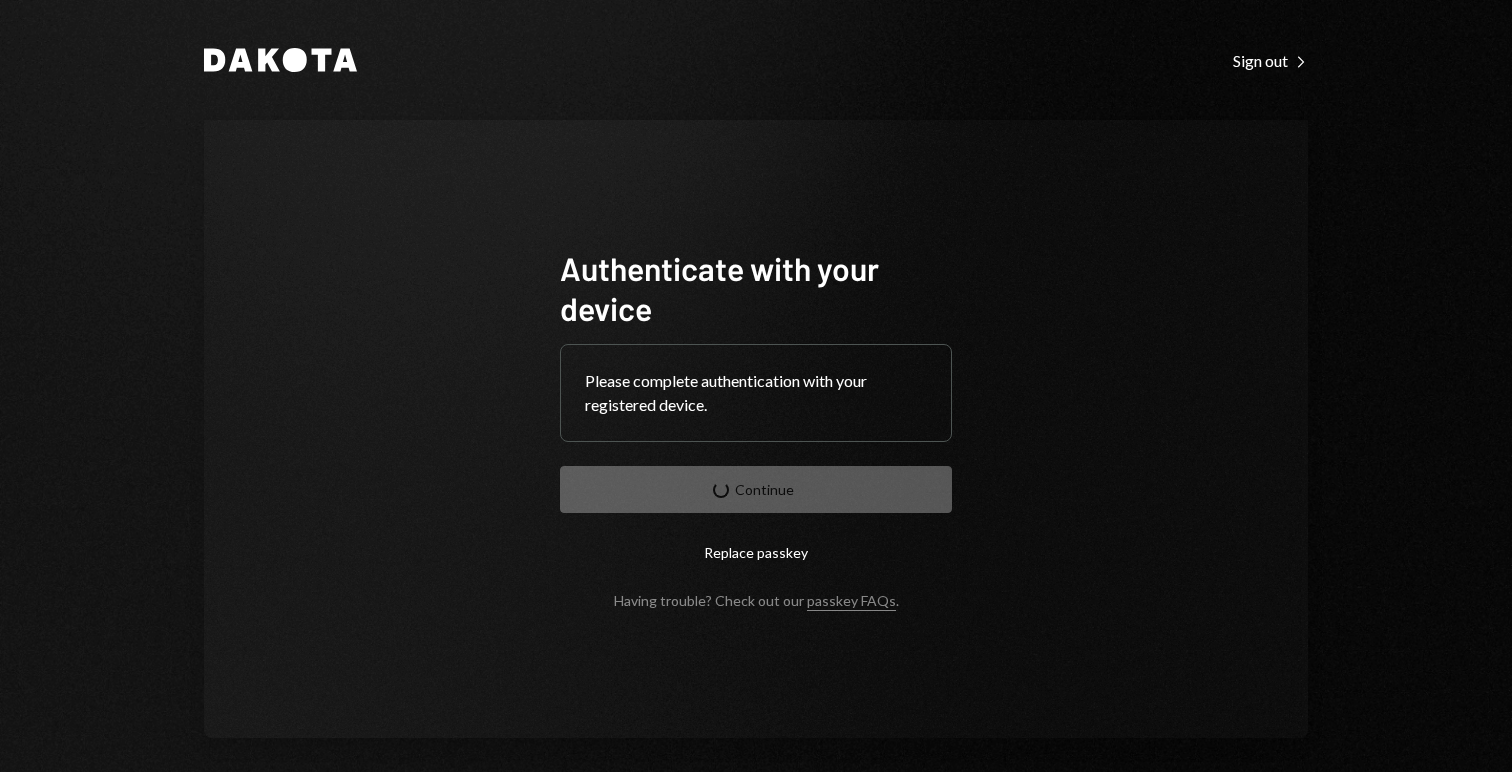 scroll, scrollTop: 0, scrollLeft: 0, axis: both 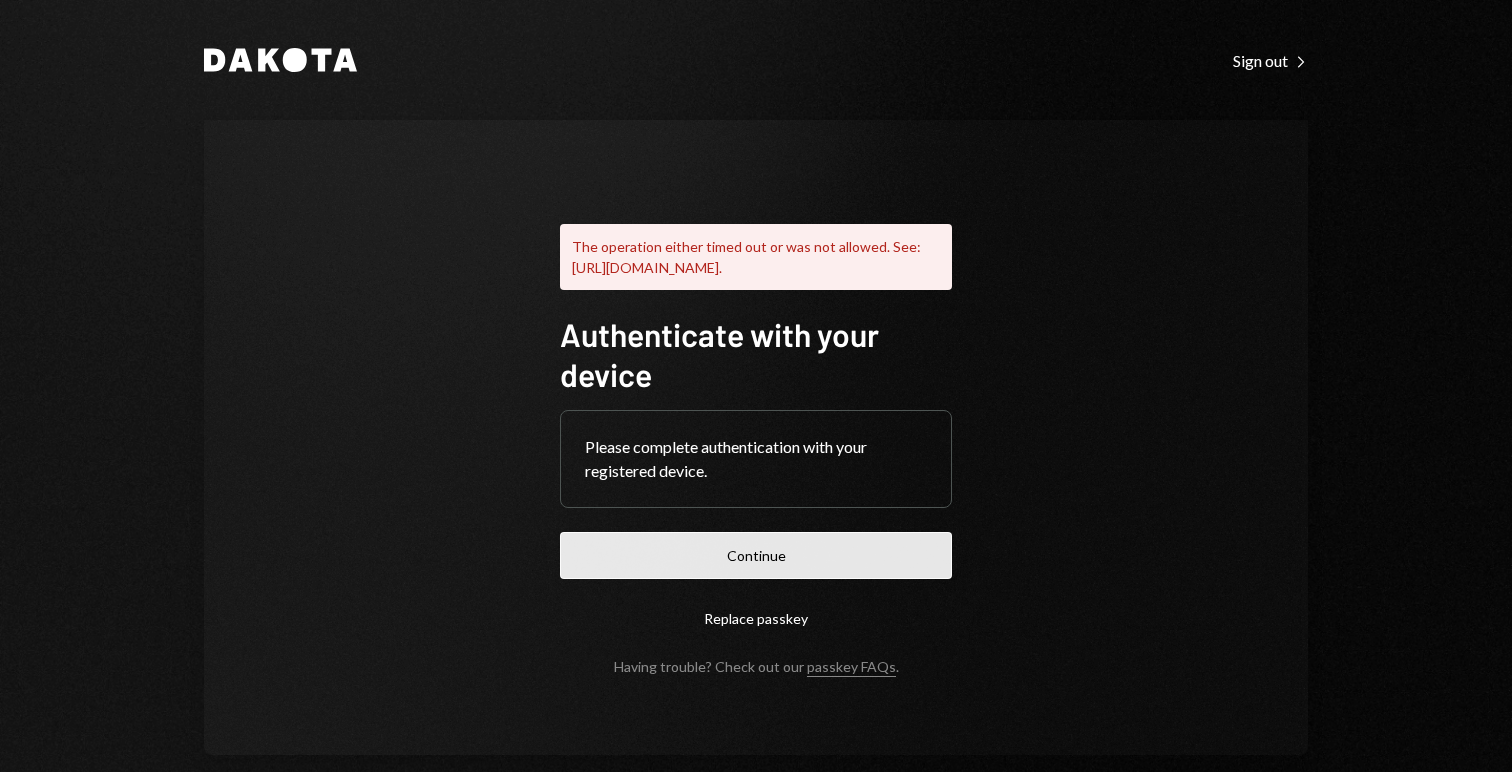 click on "Continue" at bounding box center (756, 555) 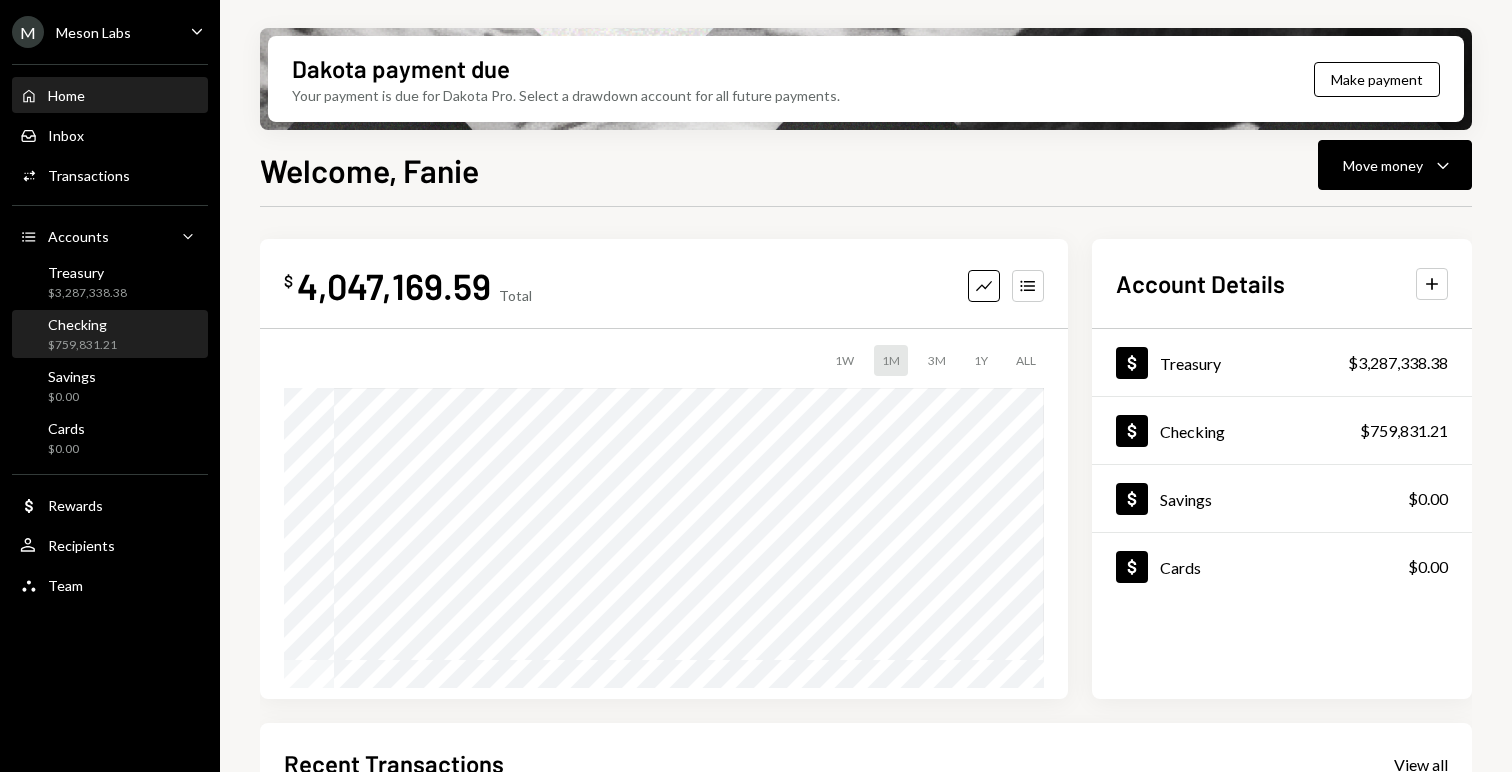 click on "Checking" at bounding box center [82, 324] 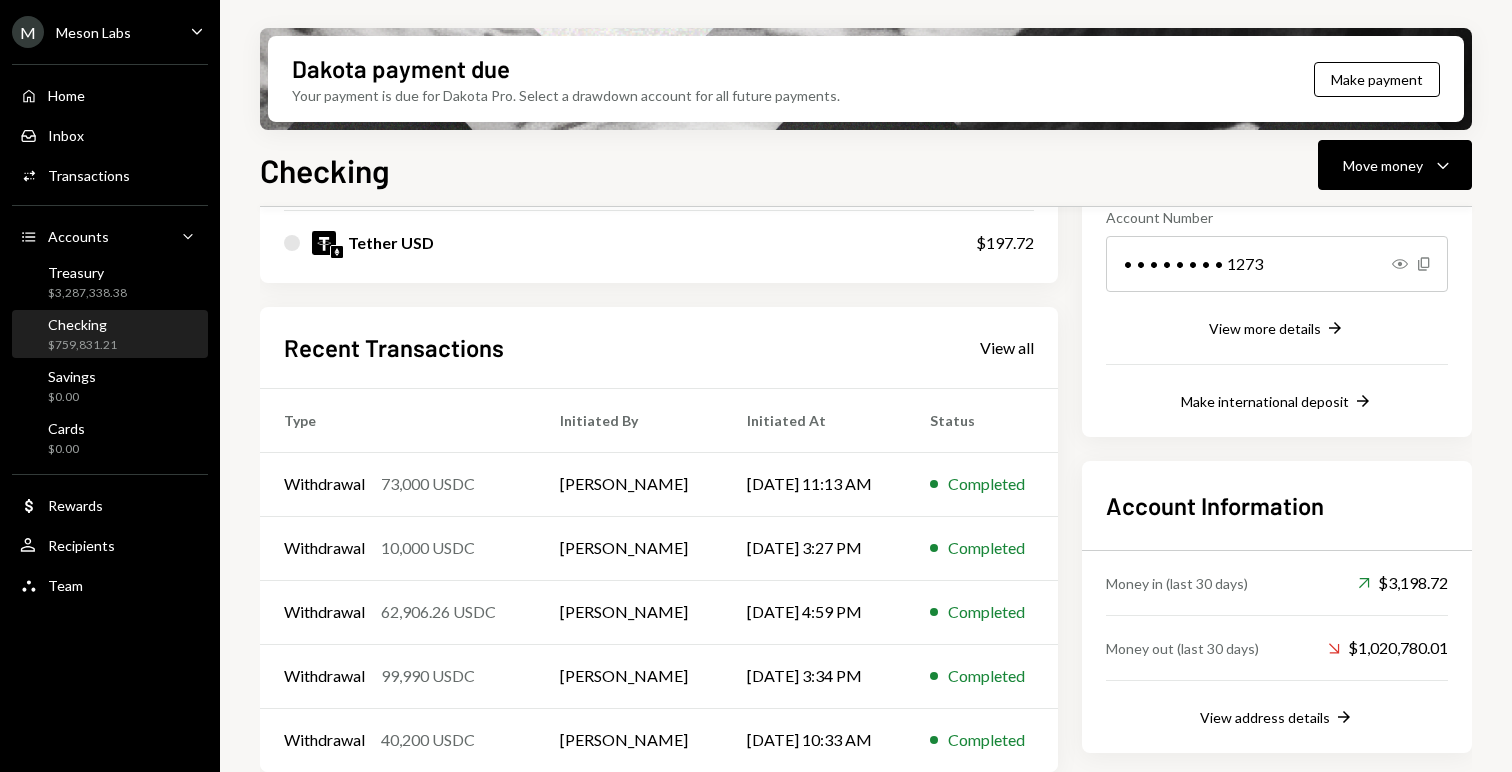 scroll, scrollTop: 334, scrollLeft: 0, axis: vertical 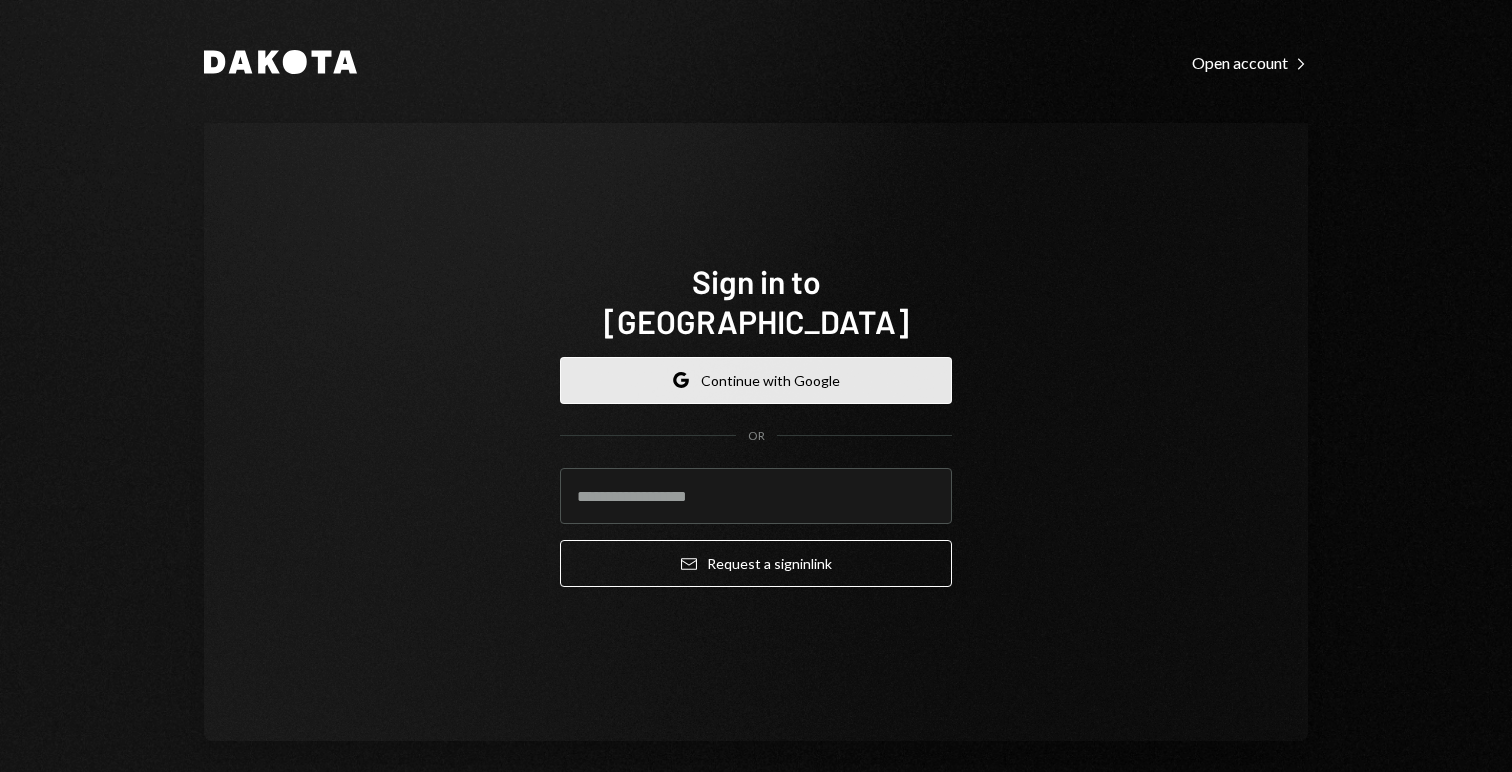 click on "Google  Continue with Google" at bounding box center [756, 380] 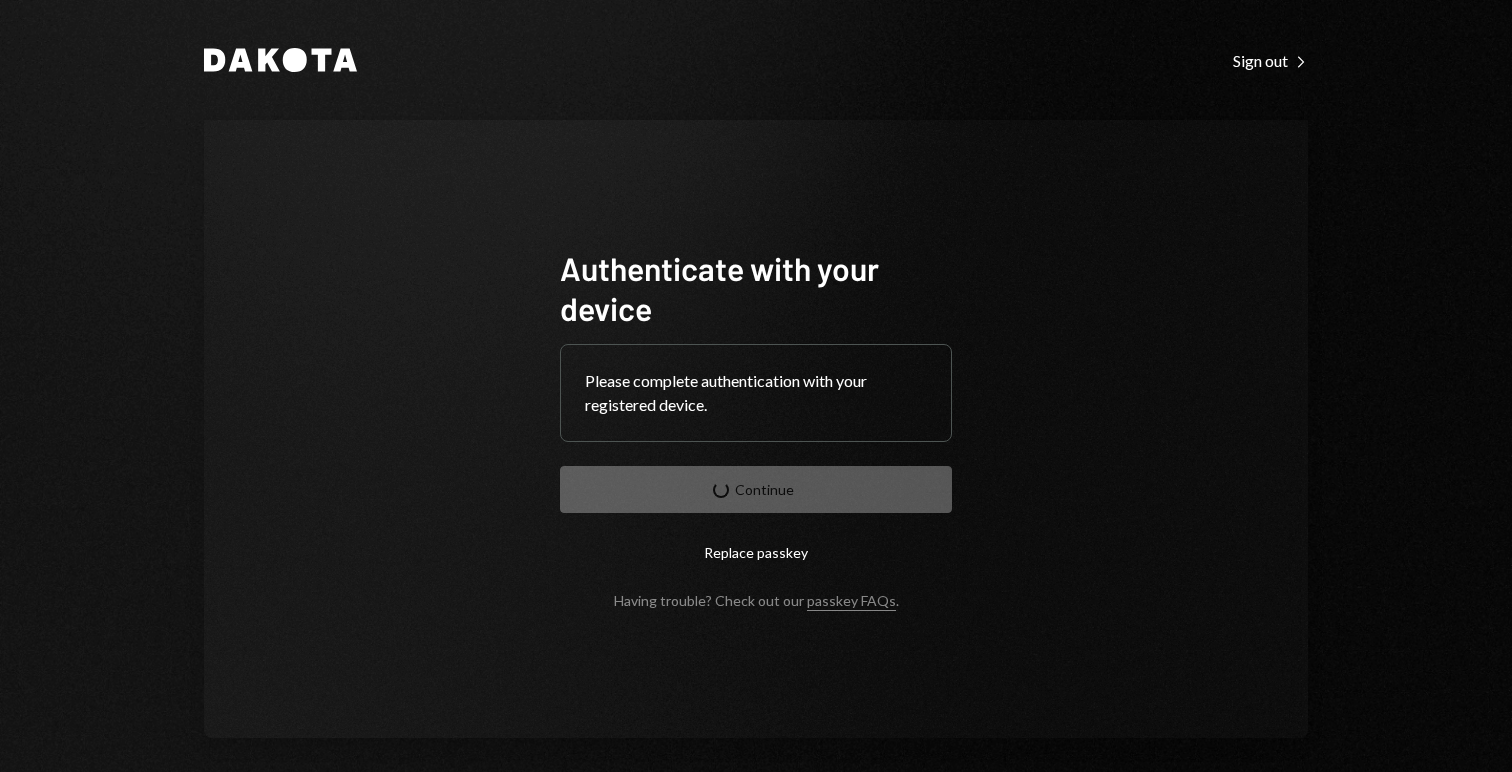 scroll, scrollTop: 0, scrollLeft: 0, axis: both 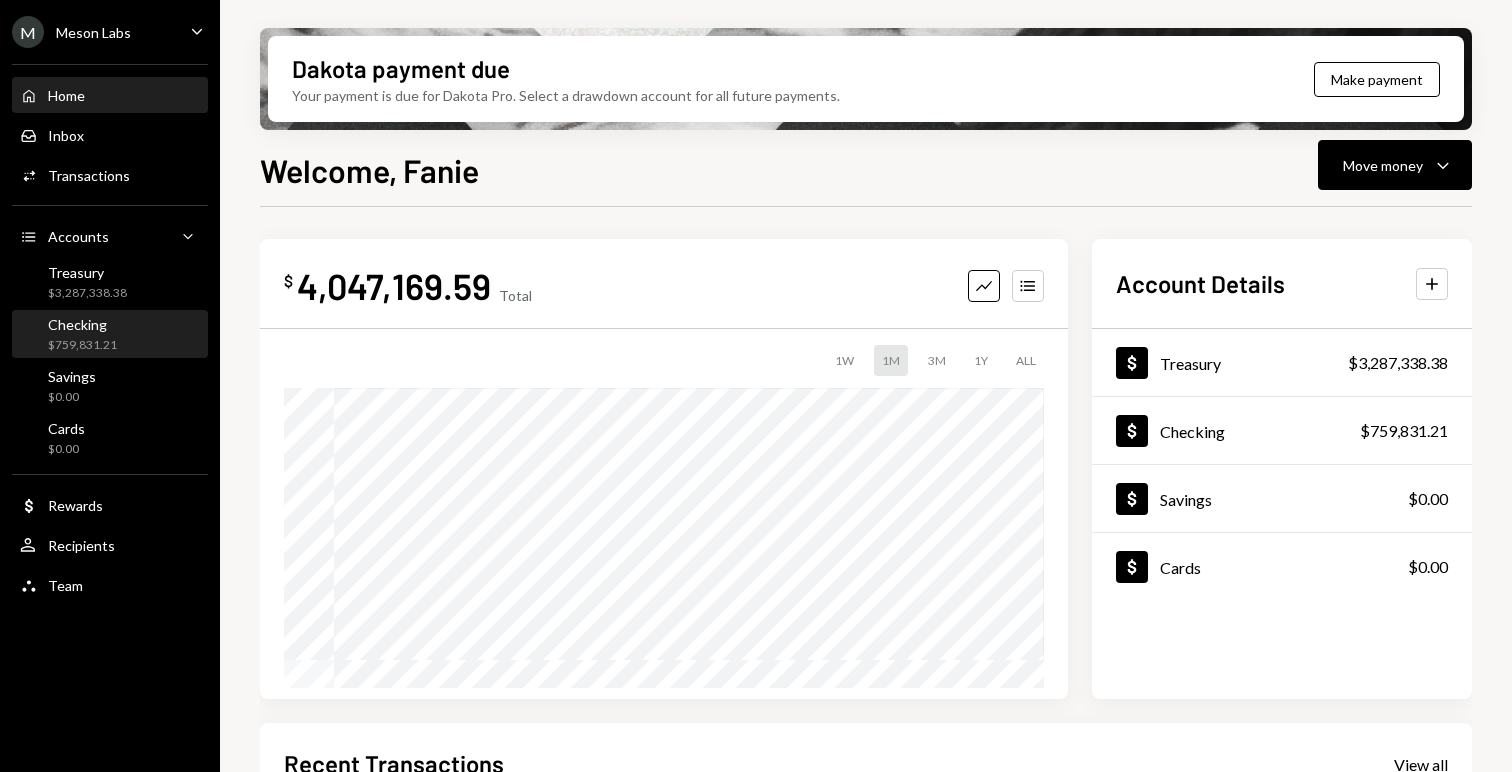 click on "Checking" at bounding box center (82, 324) 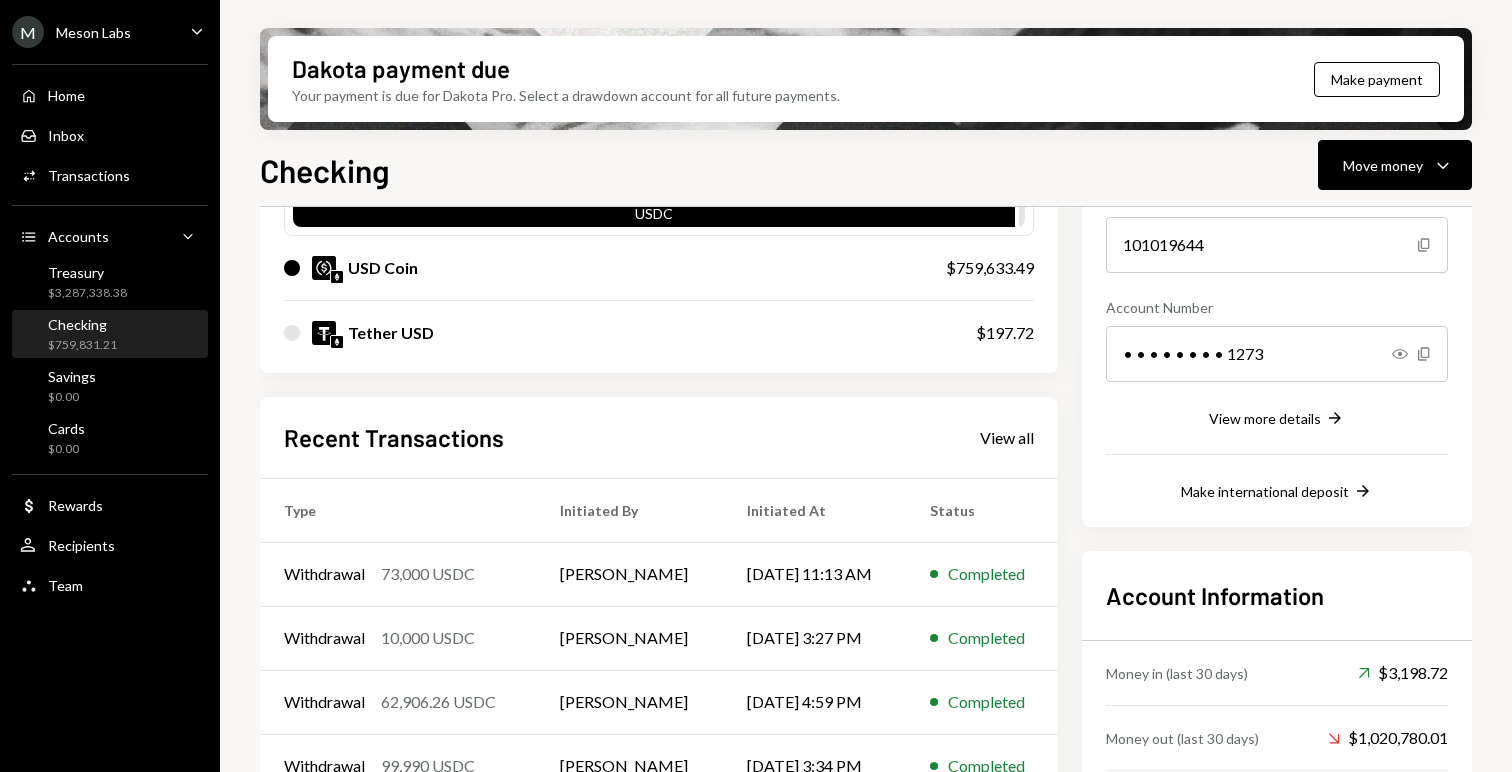 scroll, scrollTop: 334, scrollLeft: 0, axis: vertical 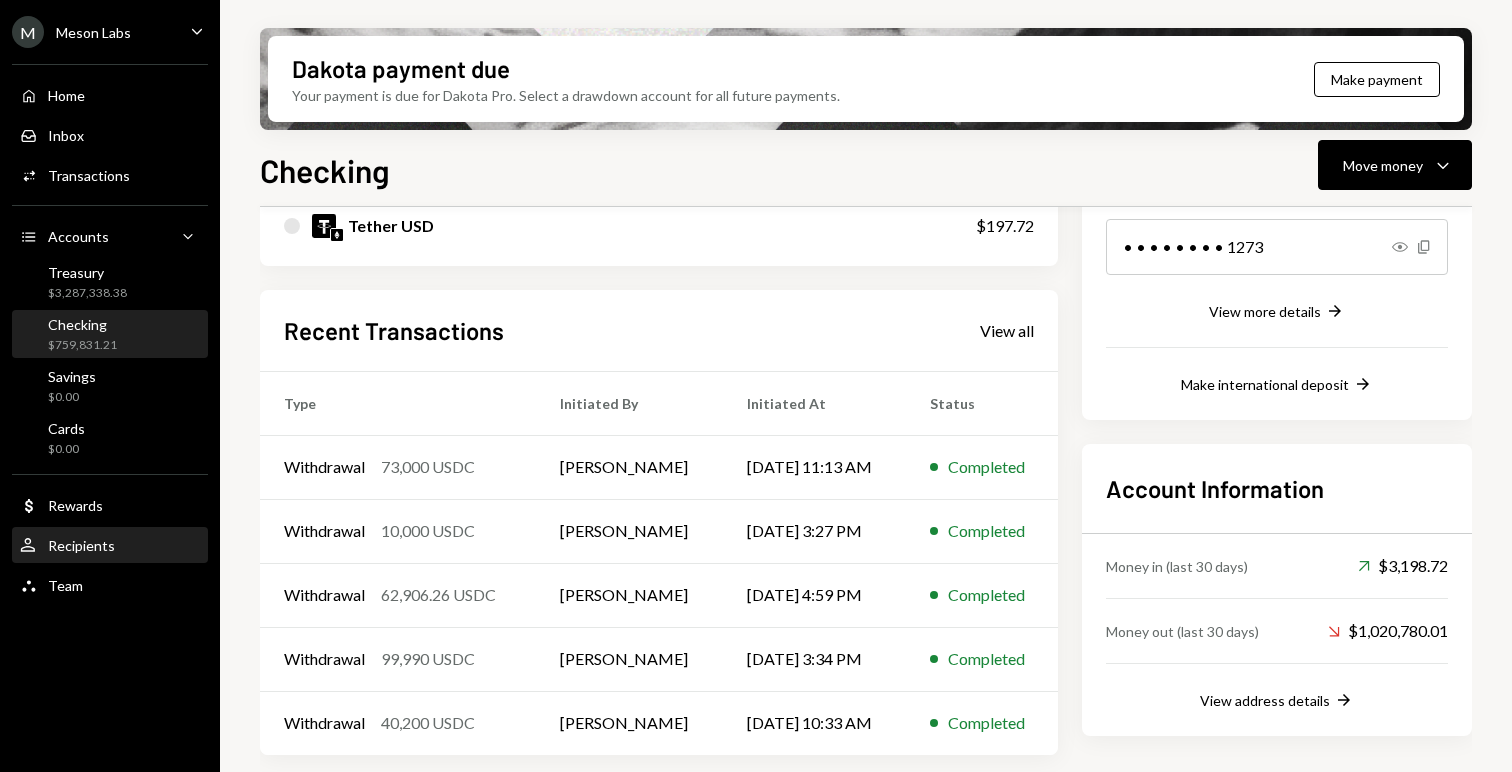 click on "Recipients" at bounding box center [81, 545] 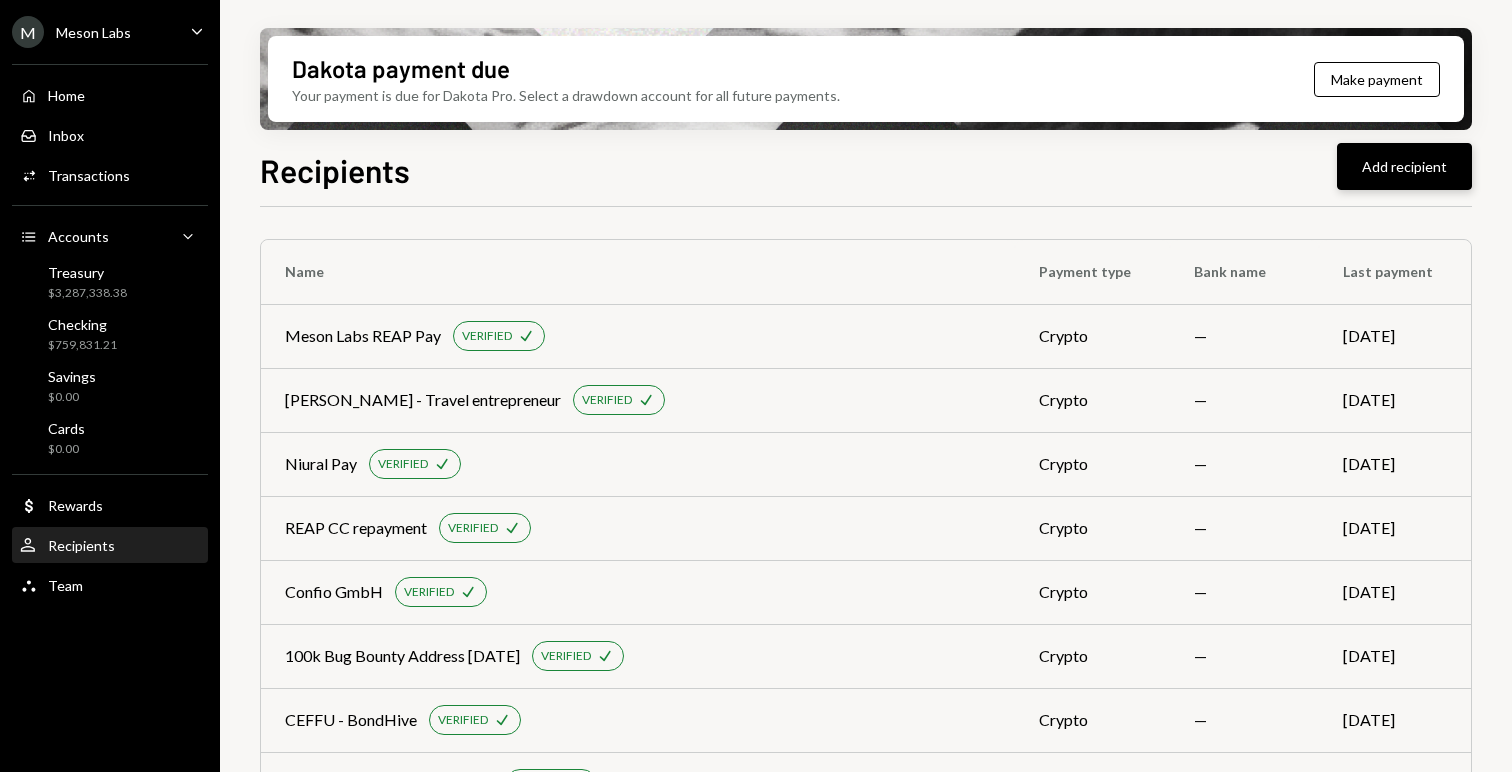 click on "Add recipient" at bounding box center (1404, 166) 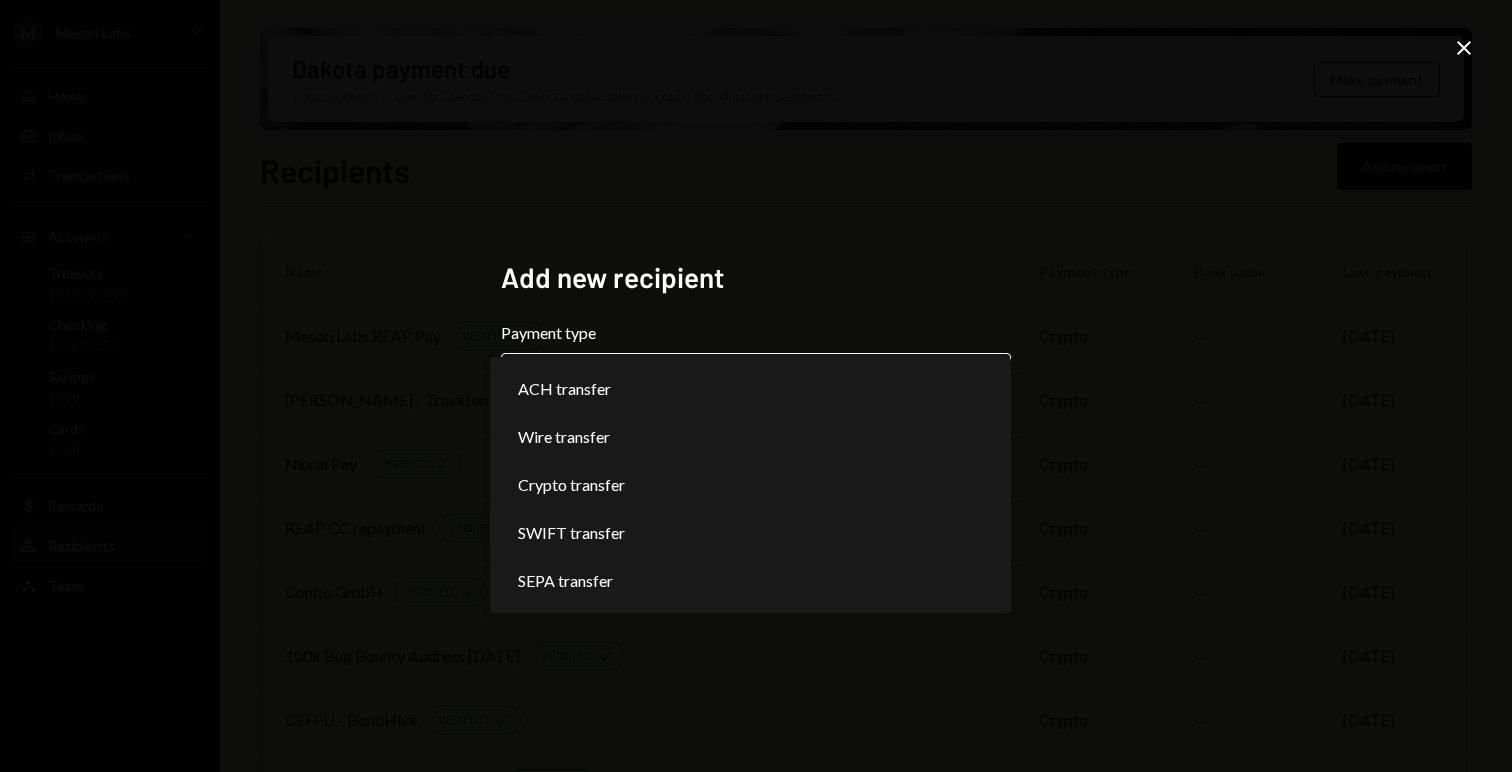 click on "M Meson Labs Caret Down Home Home Inbox Inbox Activities Transactions Accounts Accounts Caret Down Treasury $3,287,338.38 Checking $759,831.21 Savings $0.00 Cards $0.00 Dollar Rewards User Recipients Team Team Dakota payment due Your payment is due for Dakota Pro. Select a drawdown account for all future payments. Make payment Recipients Add recipient Name Payment type Bank name Last payment Meson Labs REAP Pay VERIFIED Check crypto — [DATE] [PERSON_NAME] - Travel entrepreneur VERIFIED Check crypto — [DATE] Niural Pay  VERIFIED Check crypto — [DATE] REAP CC repayment VERIFIED Check crypto — [DATE] Confio GmbH VERIFIED Check crypto — [DATE] 100k Bug Bounty Address [DATE] VERIFIED Check crypto — [DATE] CEFFU - BondHive VERIFIED Check crypto — [DATE] Hadron Labs Dakota Treasury VERIFIED Check crypto — [DATE] MARS Grant wallet VERIFIED Check crypto — [DATE] Mars Protocol VERIFIED Check crypto — [DATE] Immuni Software Pte Ltd VERIFIED Check crypto — [DATE] Numia GmbH VERIFIED Check" at bounding box center (756, 386) 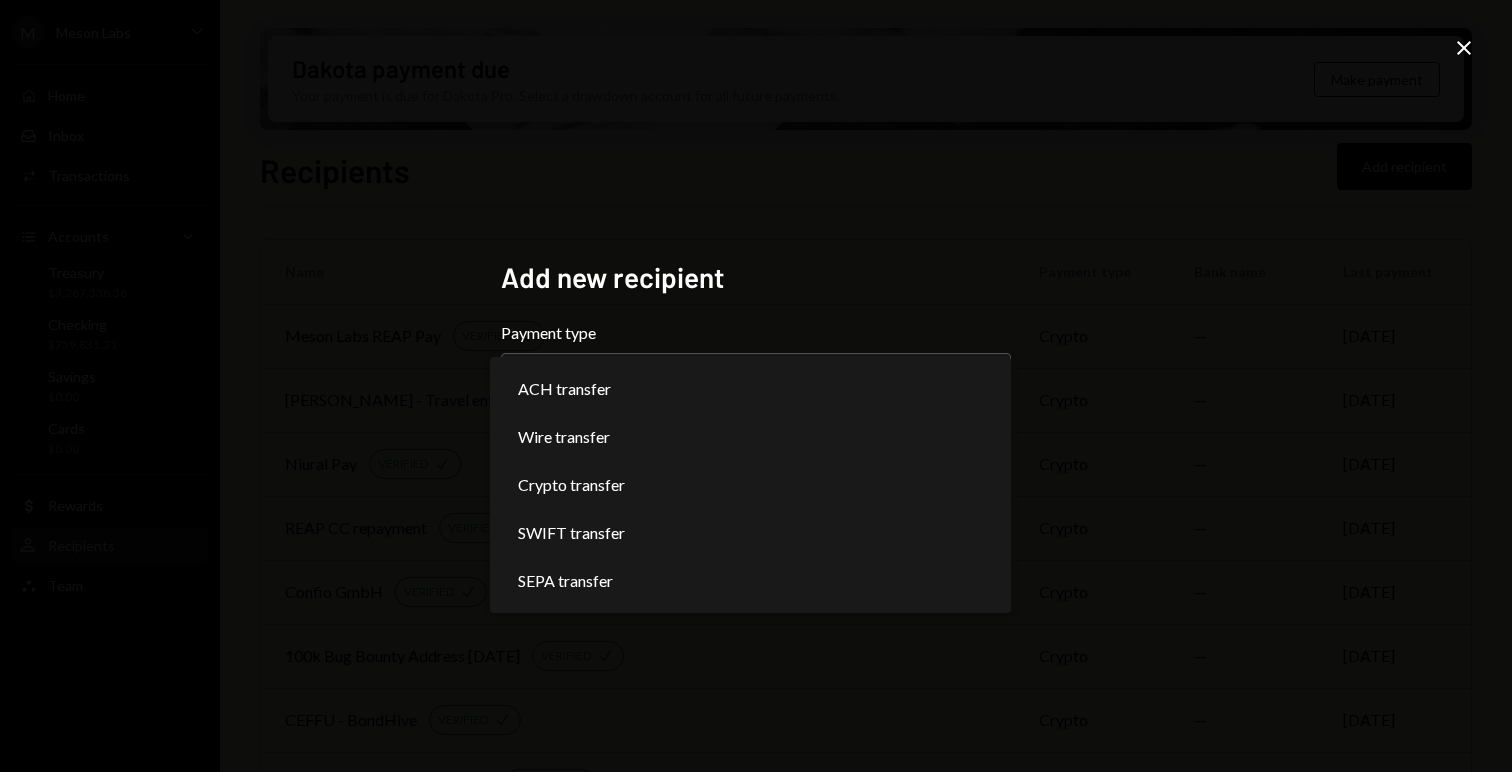 select on "******" 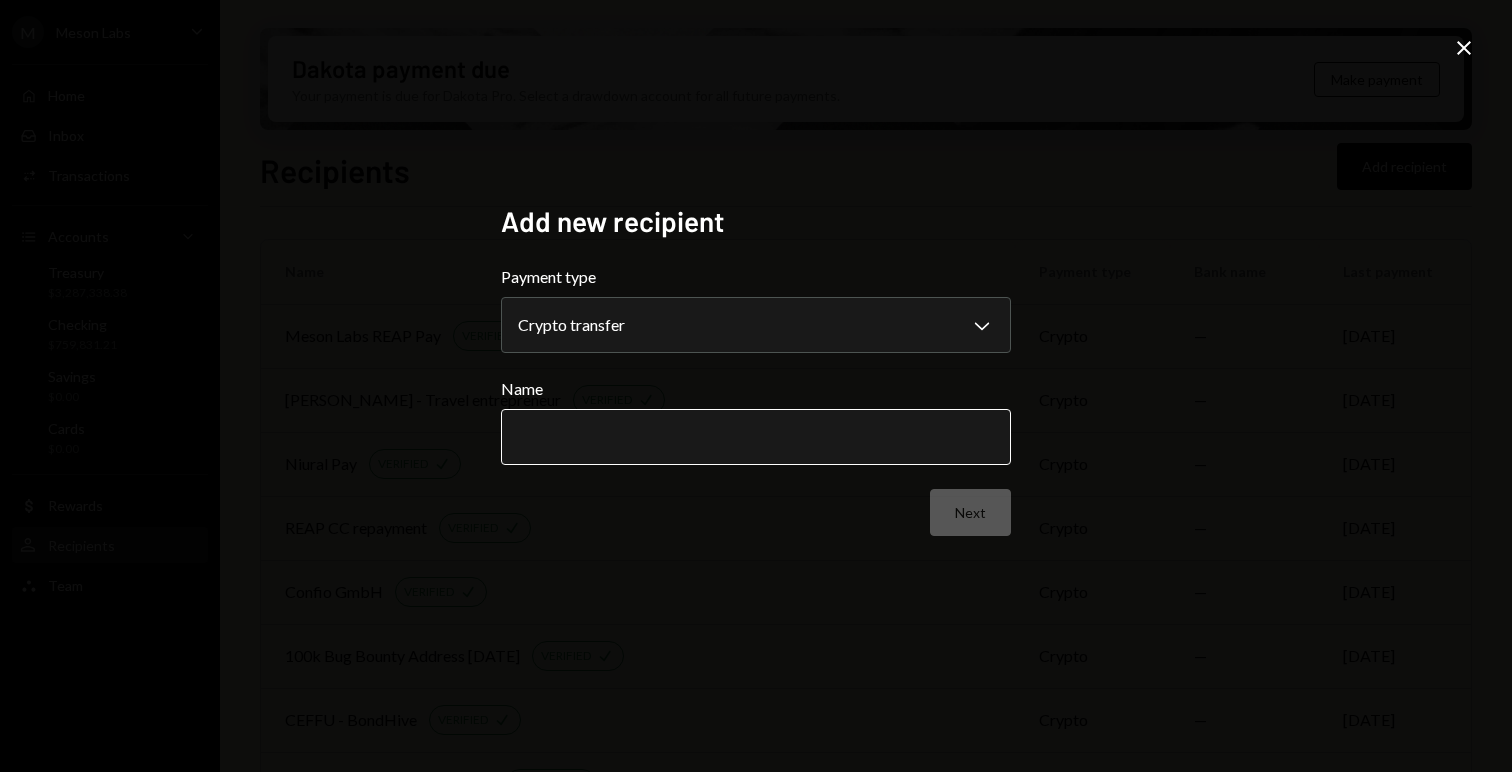 click on "Name" at bounding box center (756, 437) 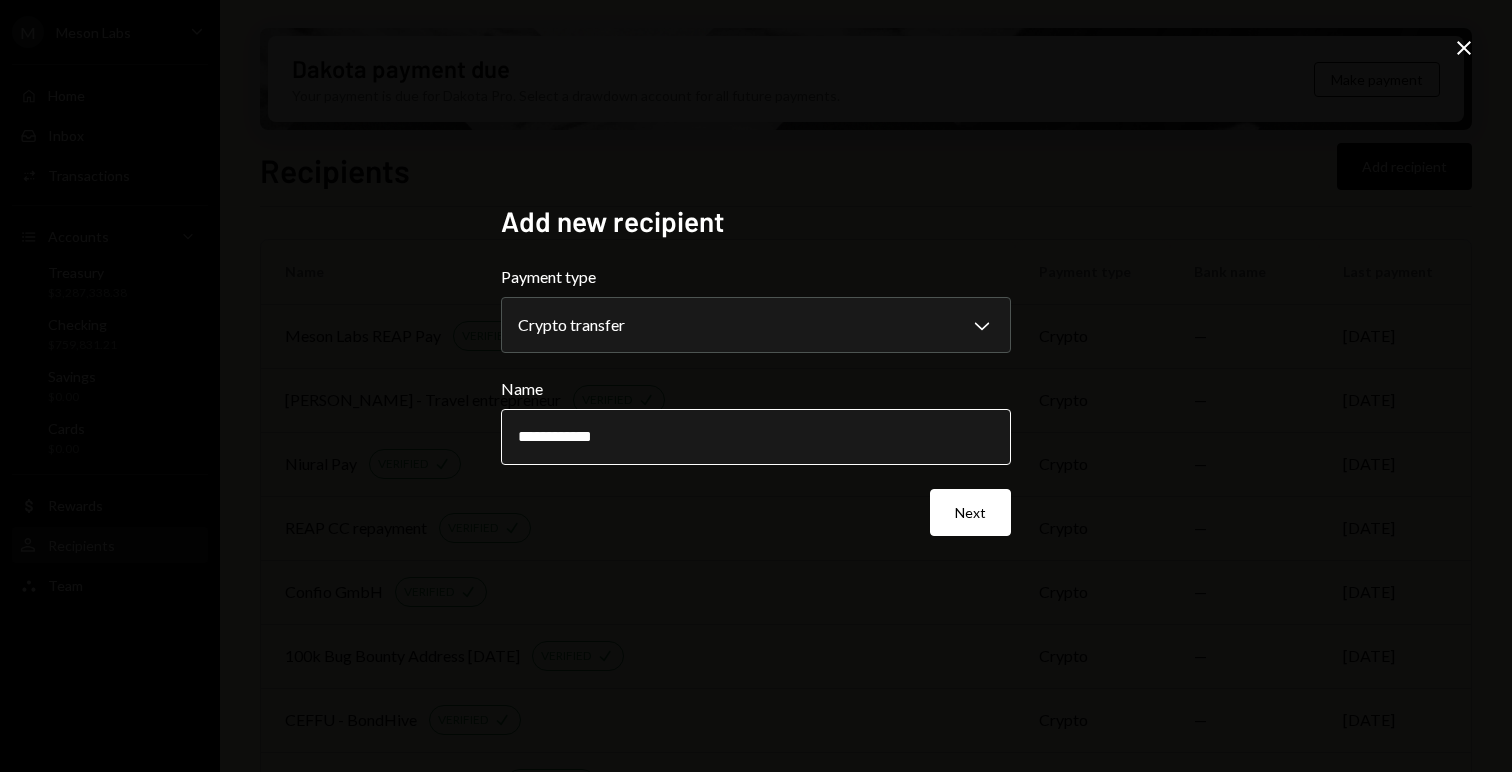 paste on "**********" 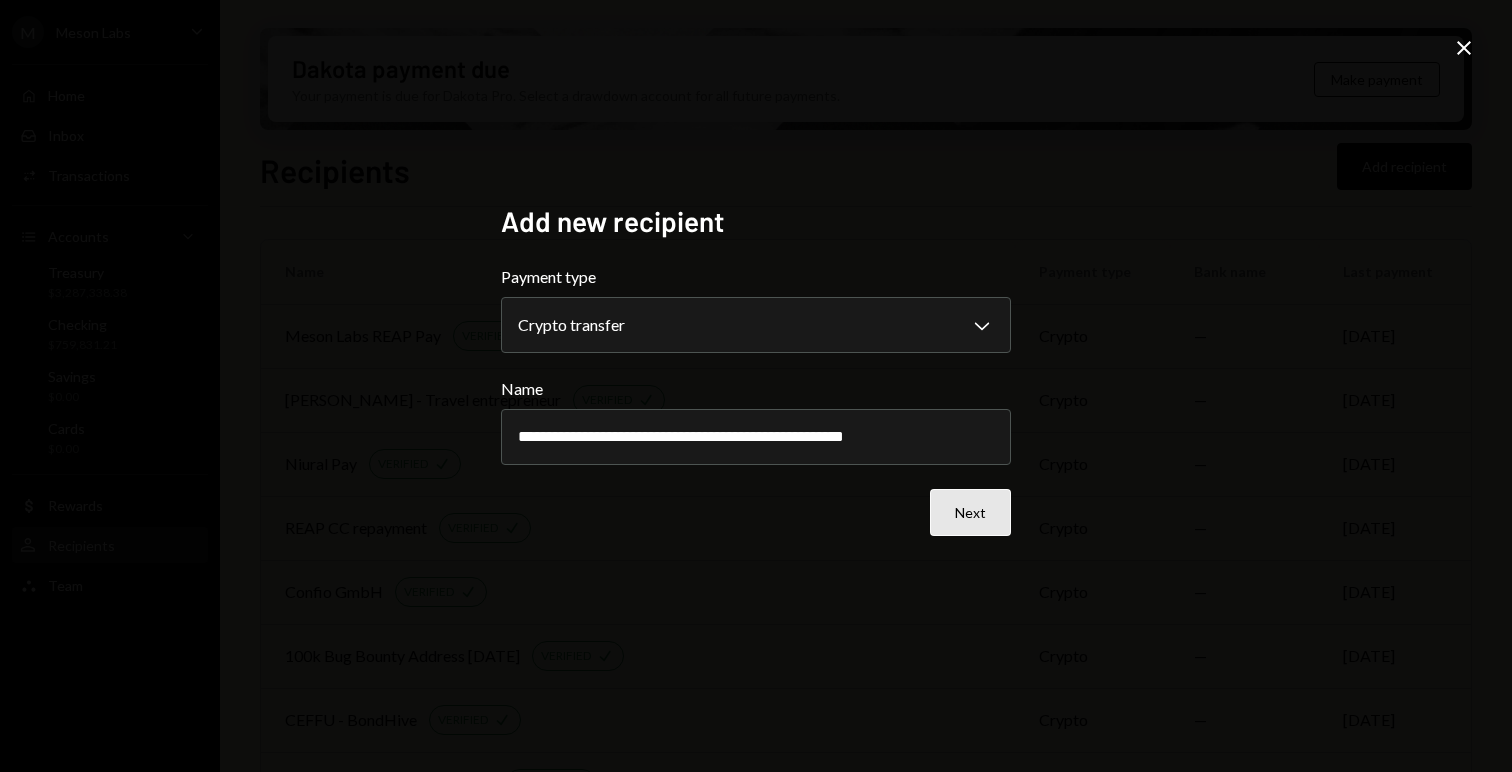 type on "**********" 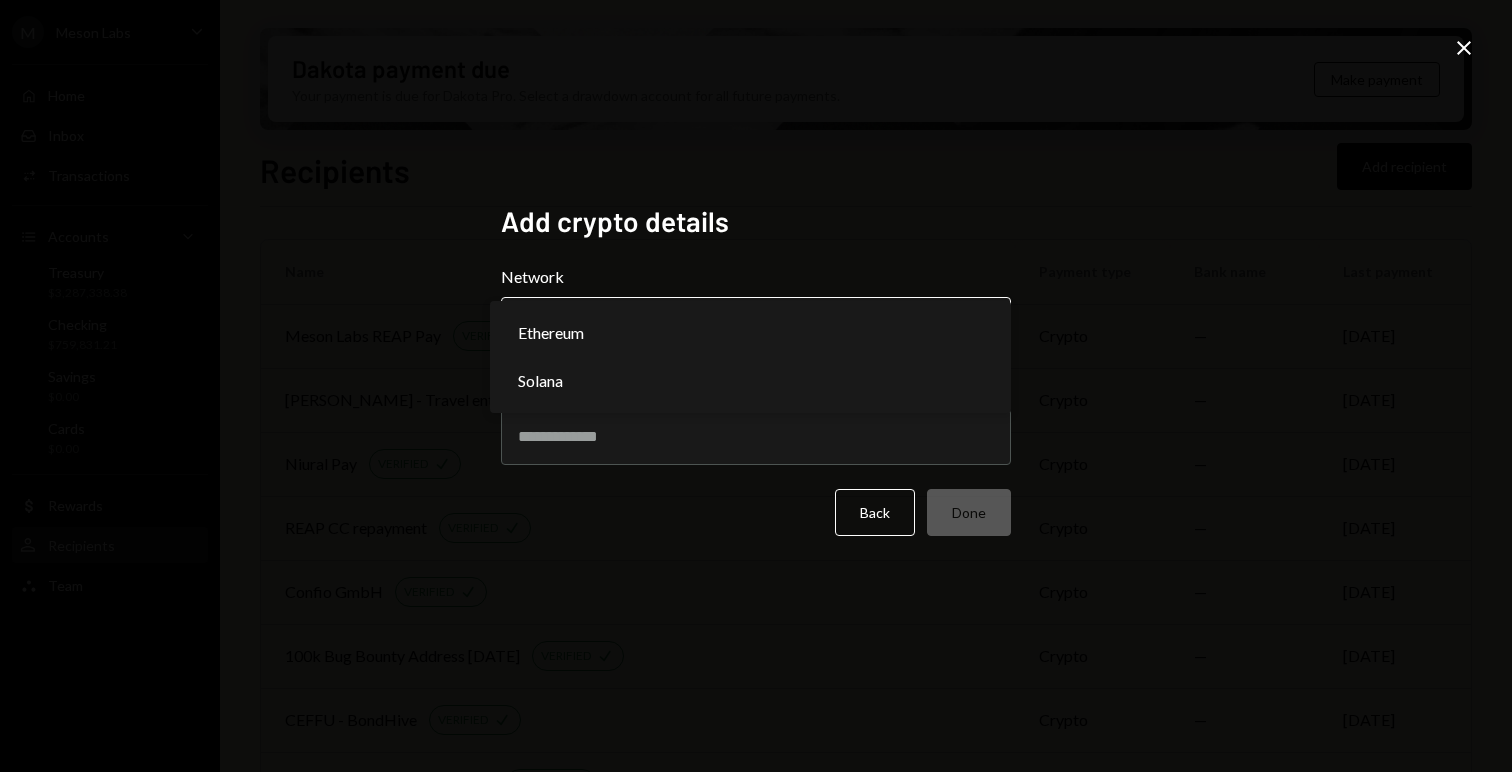 click on "M Meson Labs Caret Down Home Home Inbox Inbox Activities Transactions Accounts Accounts Caret Down Treasury $3,287,338.38 Checking $759,831.21 Savings $0.00 Cards $0.00 Dollar Rewards User Recipients Team Team Dakota payment due Your payment is due for Dakota Pro. Select a drawdown account for all future payments. Make payment Recipients Add recipient Name Payment type Bank name Last payment Meson Labs REAP Pay VERIFIED Check crypto — [DATE] [PERSON_NAME] - Travel entrepreneur VERIFIED Check crypto — [DATE] Niural Pay  VERIFIED Check crypto — [DATE] REAP CC repayment VERIFIED Check crypto — [DATE] Confio GmbH VERIFIED Check crypto — [DATE] 100k Bug Bounty Address [DATE] VERIFIED Check crypto — [DATE] CEFFU - BondHive VERIFIED Check crypto — [DATE] Hadron Labs Dakota Treasury VERIFIED Check crypto — [DATE] MARS Grant wallet VERIFIED Check crypto — [DATE] Mars Protocol VERIFIED Check crypto — [DATE] Immuni Software Pte Ltd VERIFIED Check crypto — [DATE] Numia GmbH VERIFIED Check" at bounding box center (756, 386) 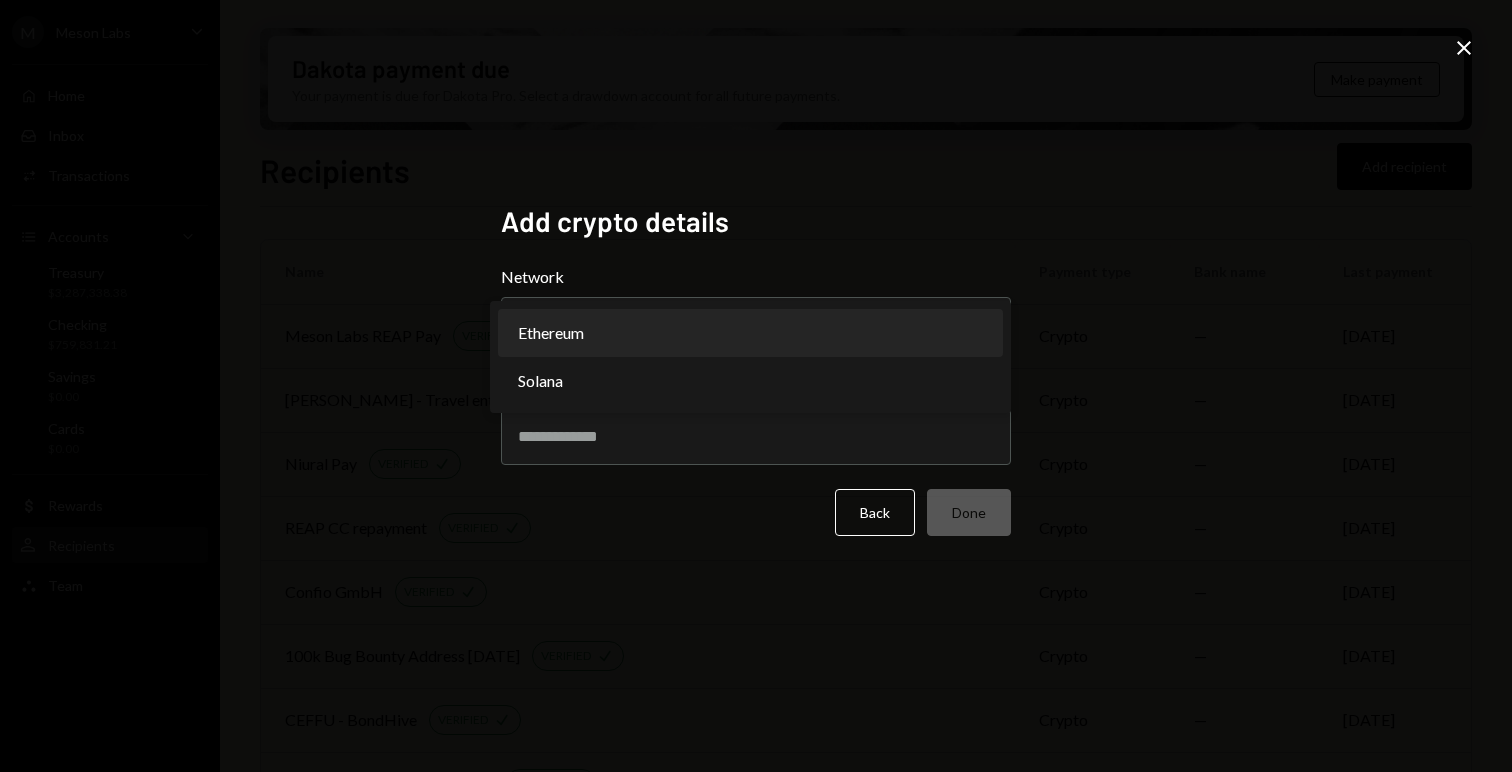 select on "**********" 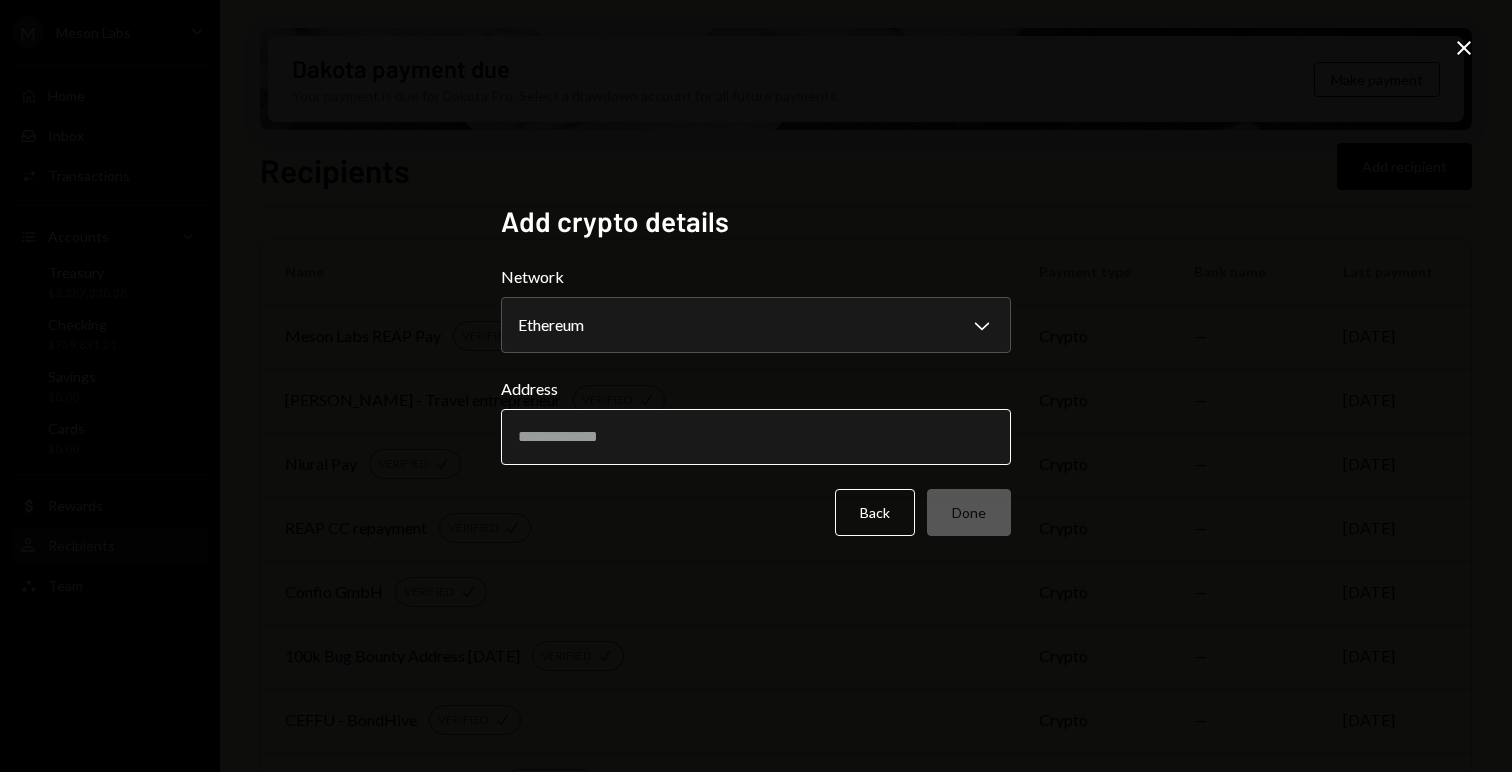 click on "Address" at bounding box center (756, 437) 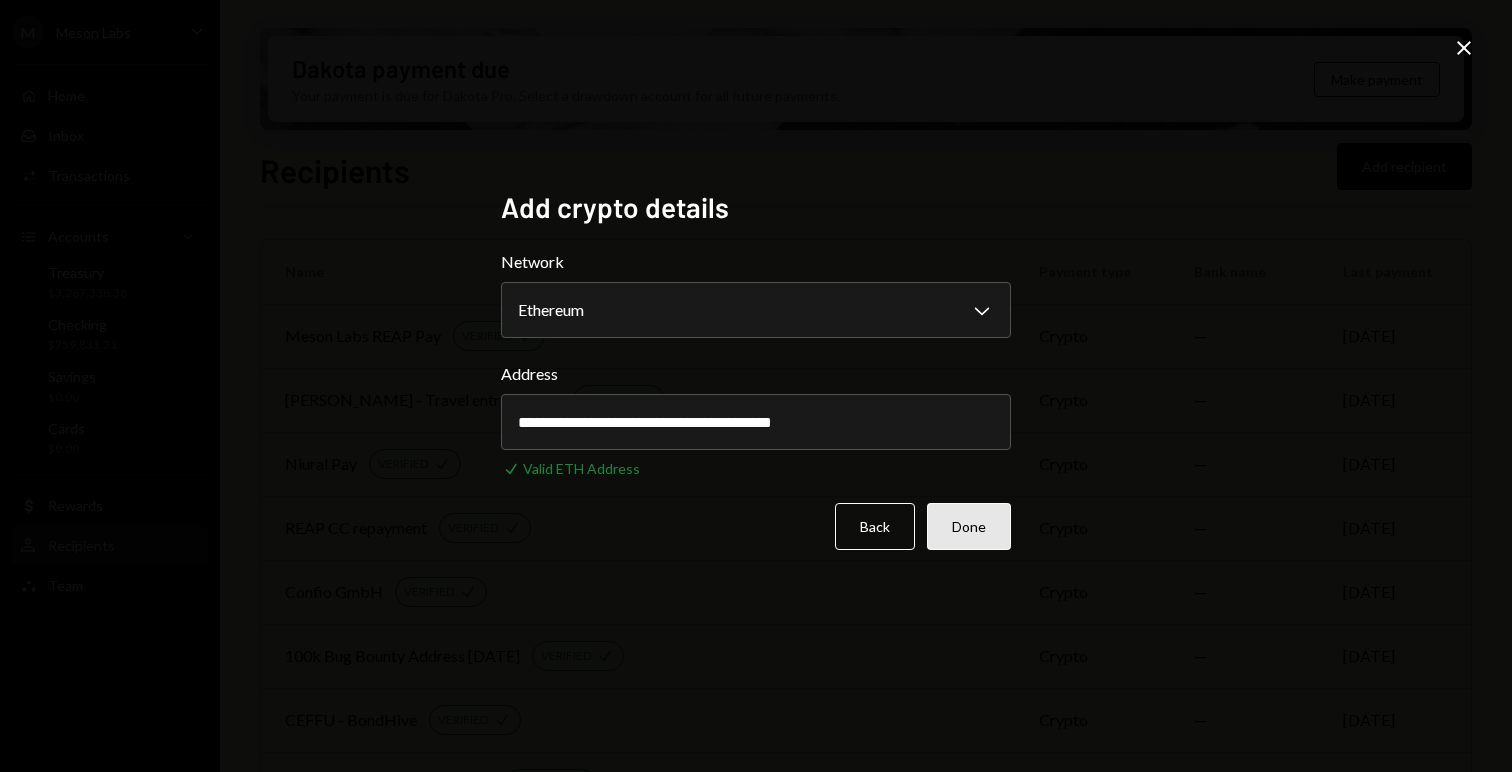 type on "**********" 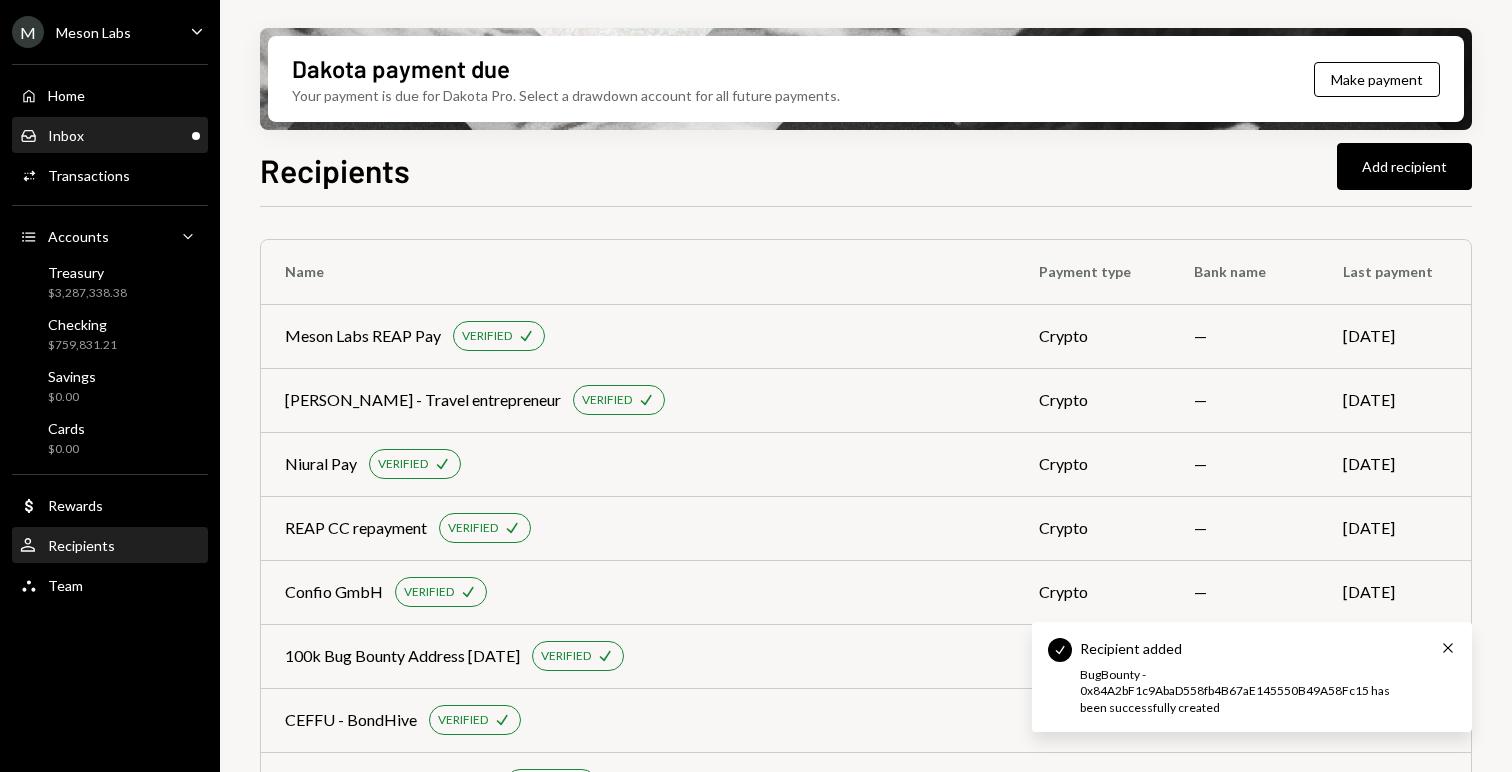 click on "Inbox Inbox" at bounding box center (110, 136) 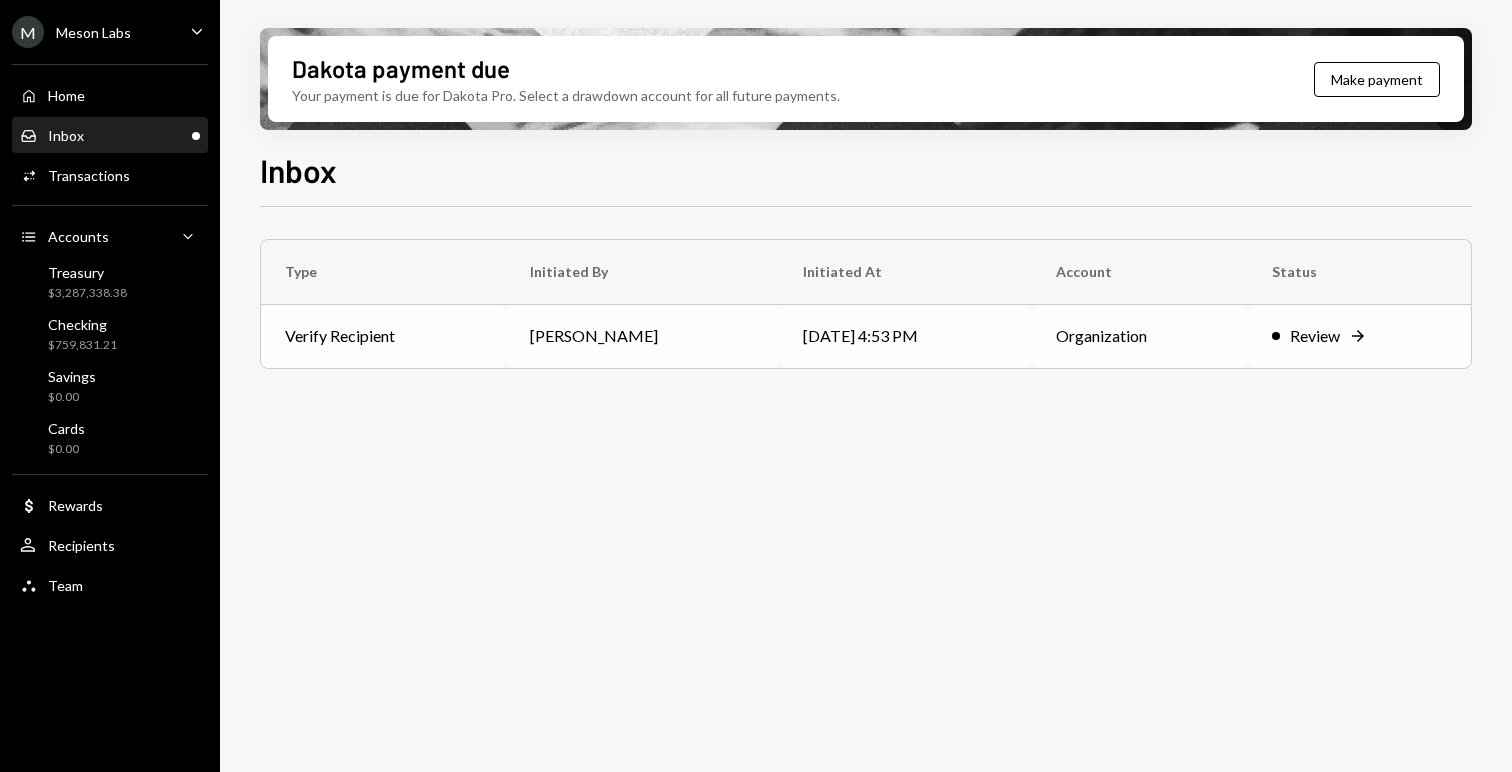 click on "Verify Recipient" at bounding box center (383, 336) 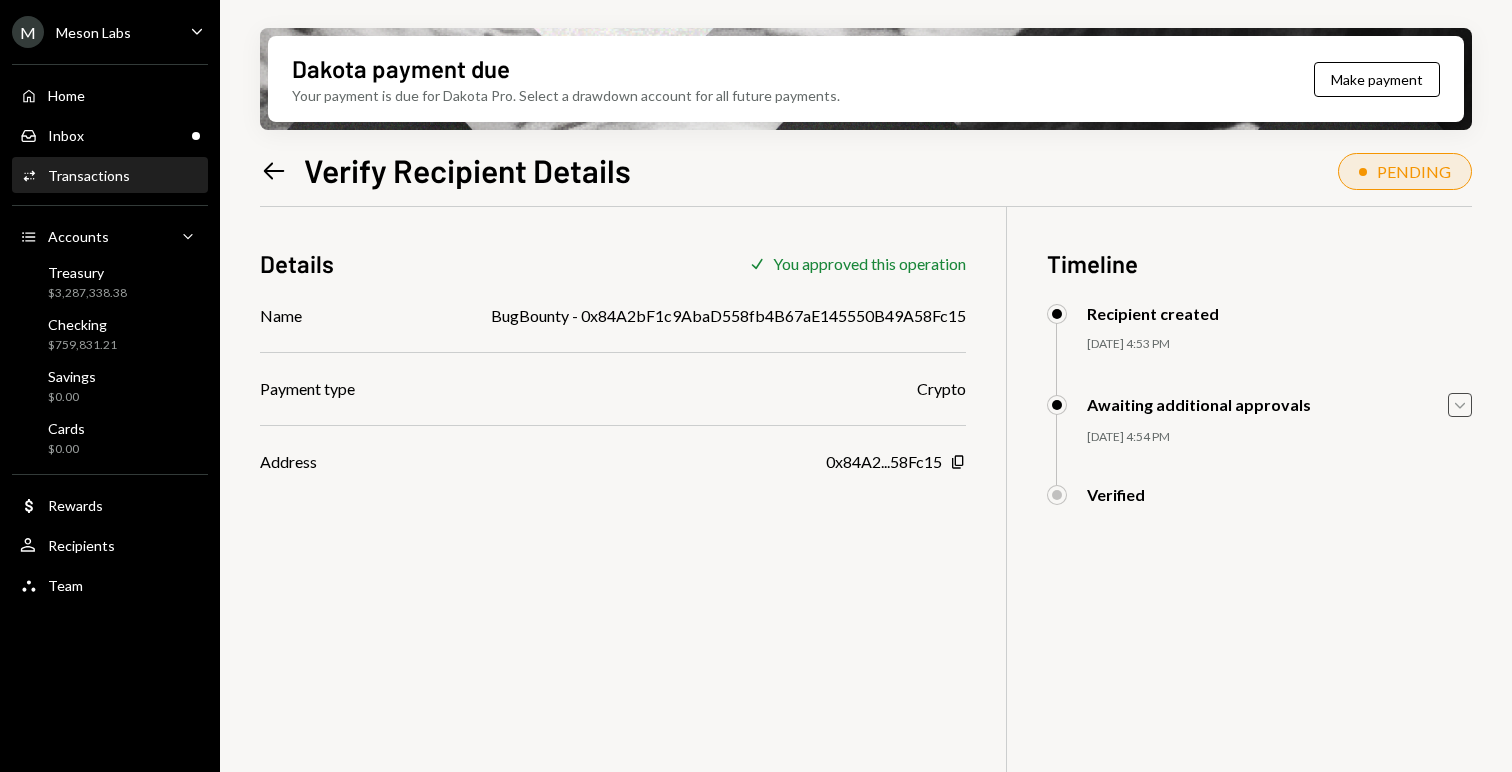 click on "Caret Down" 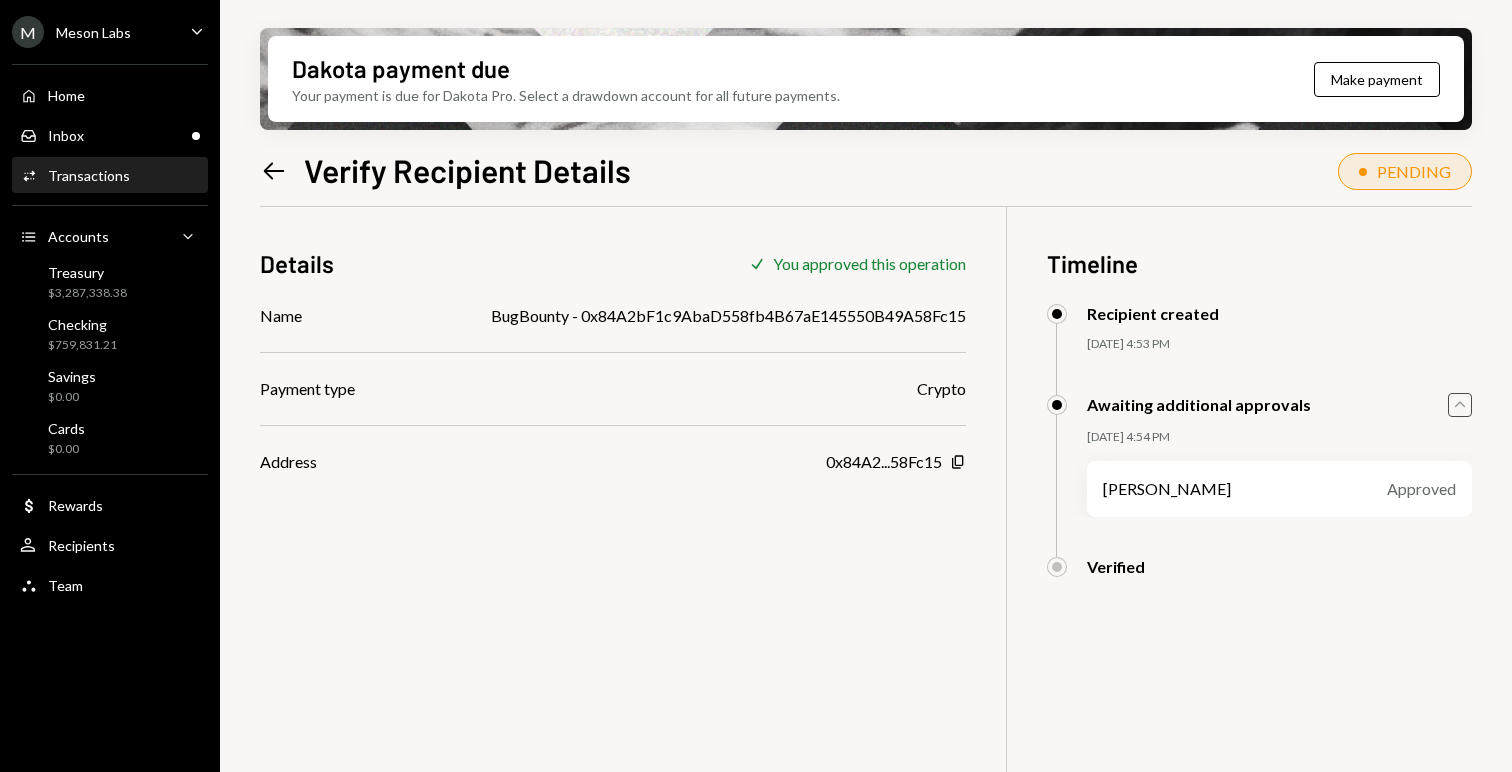 click on "Caret Up" 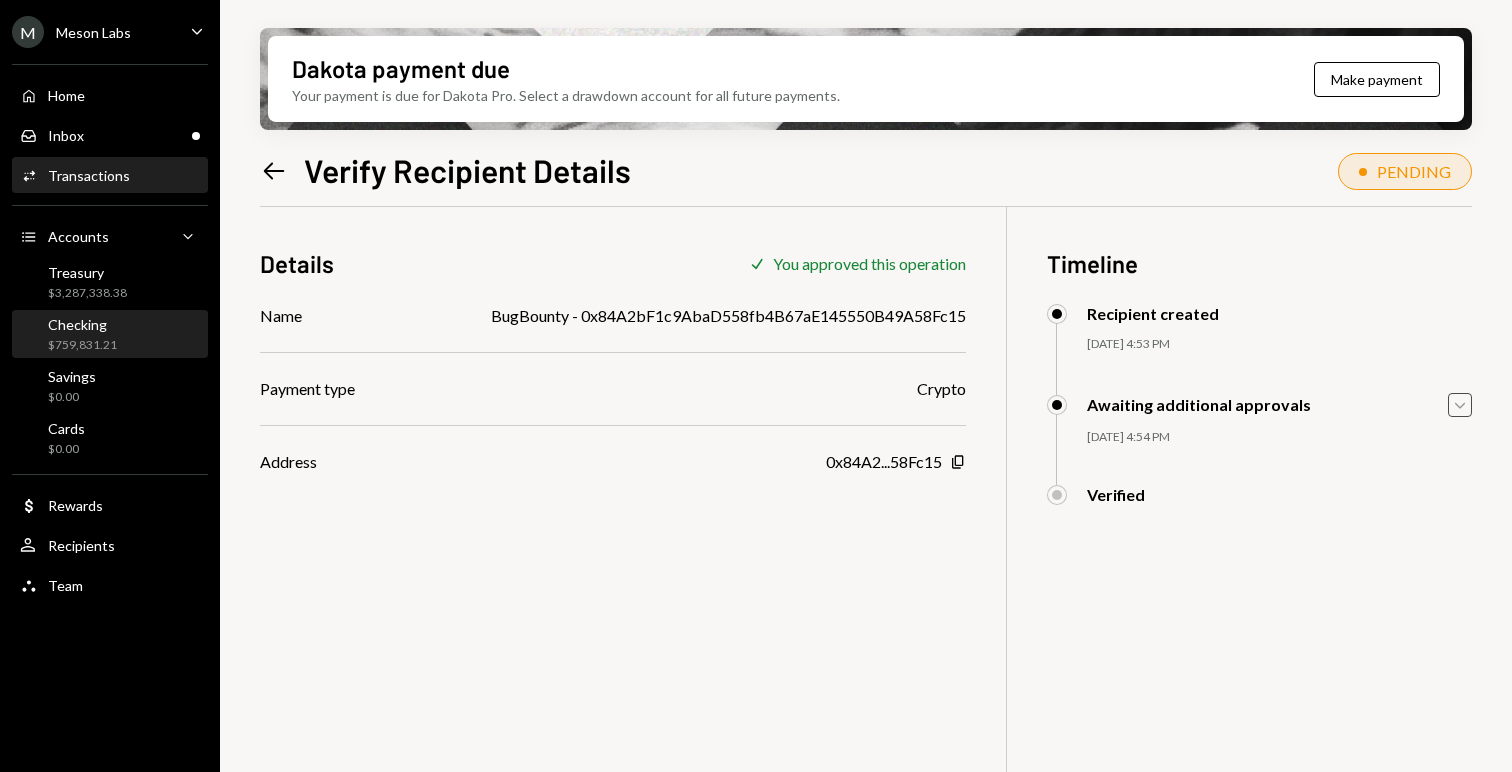 click on "Checking" at bounding box center (82, 324) 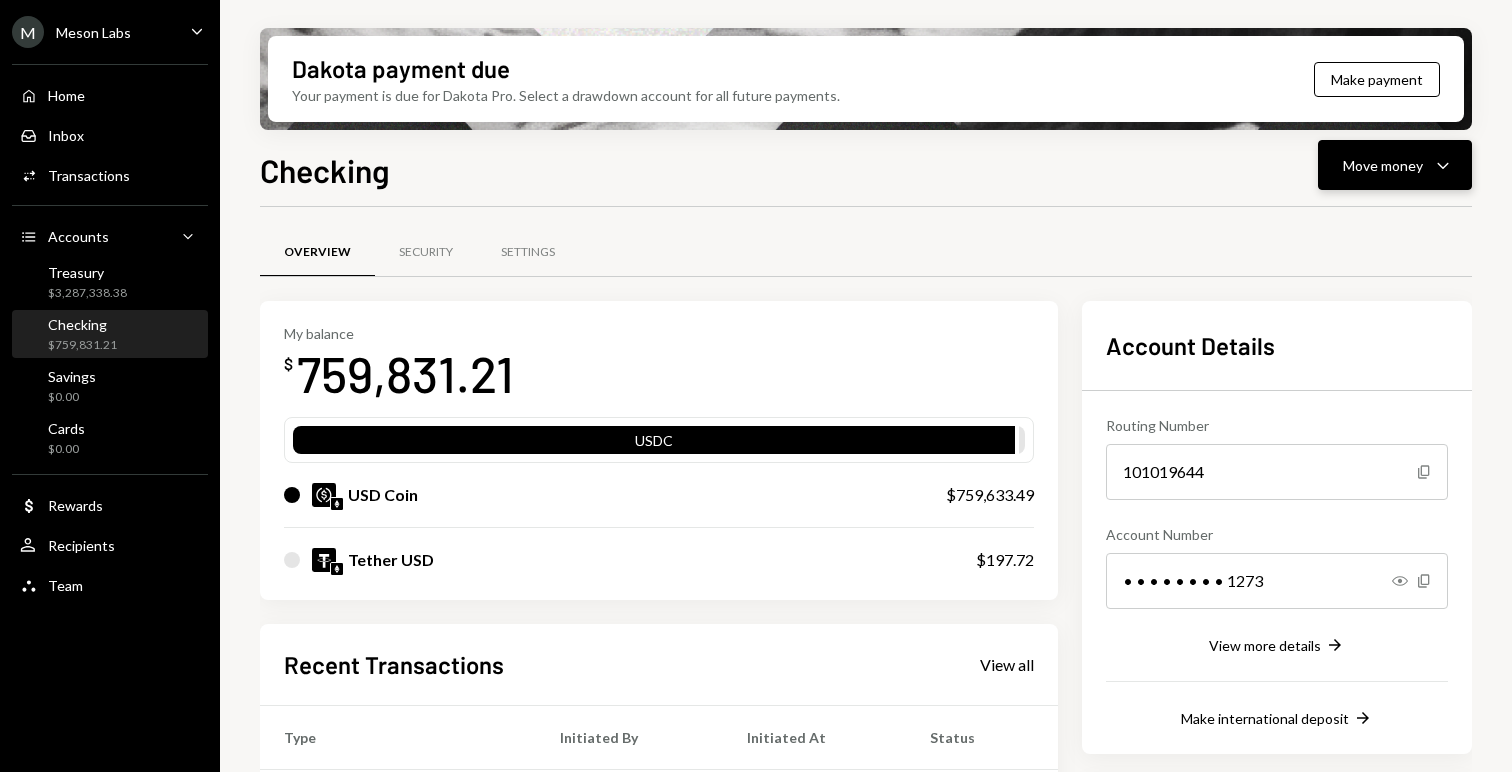 click on "Caret Down" 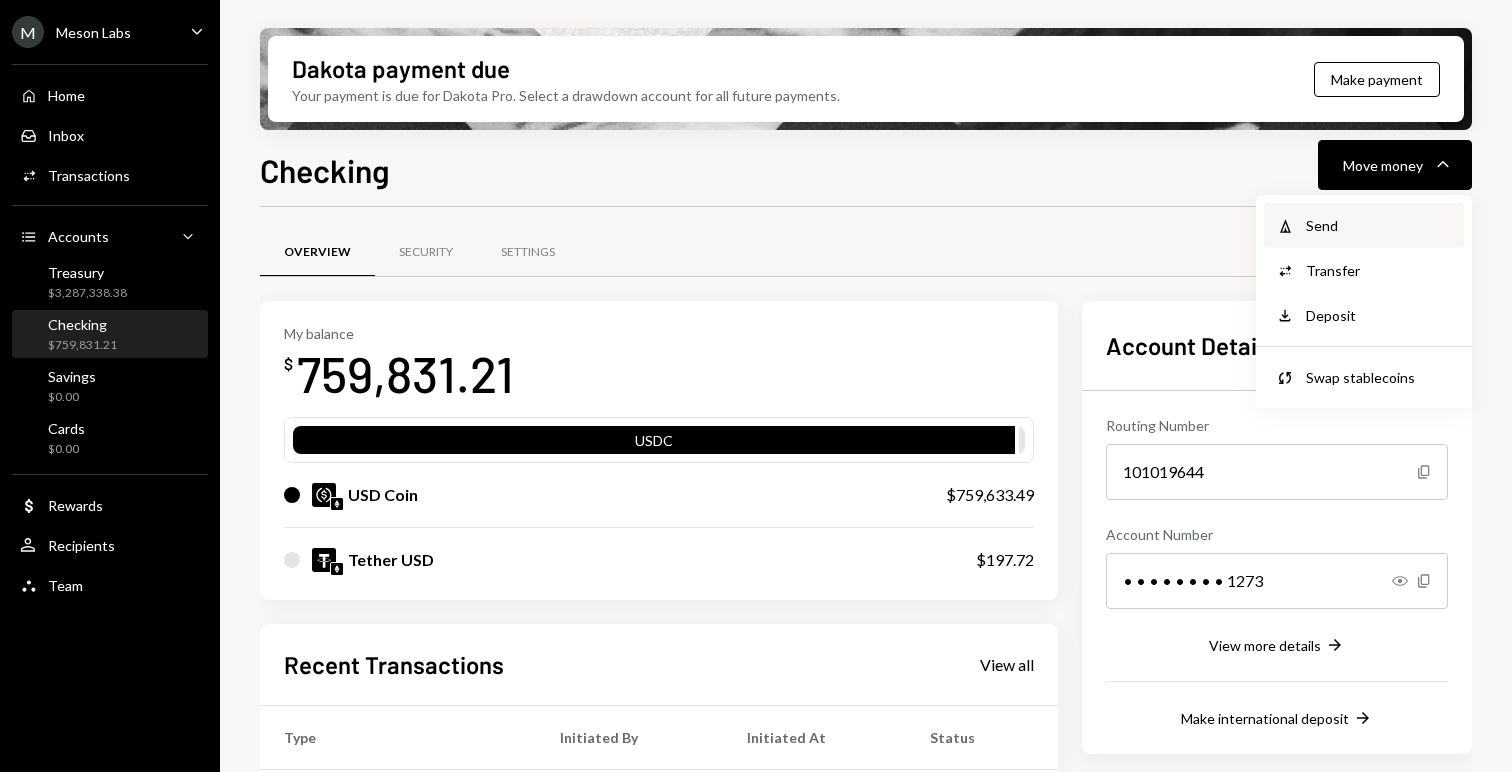 click on "Send" at bounding box center (1379, 225) 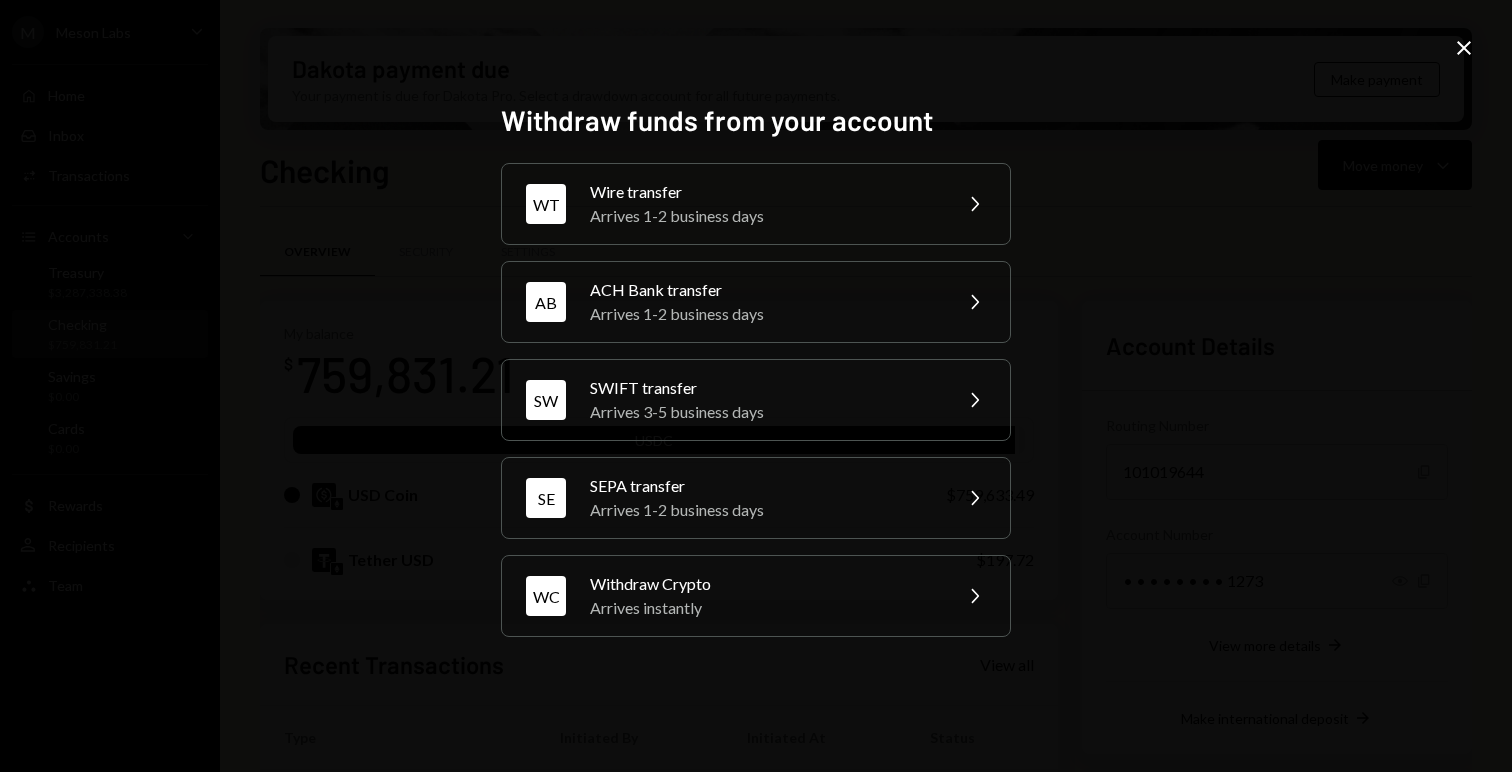 click on "Close" 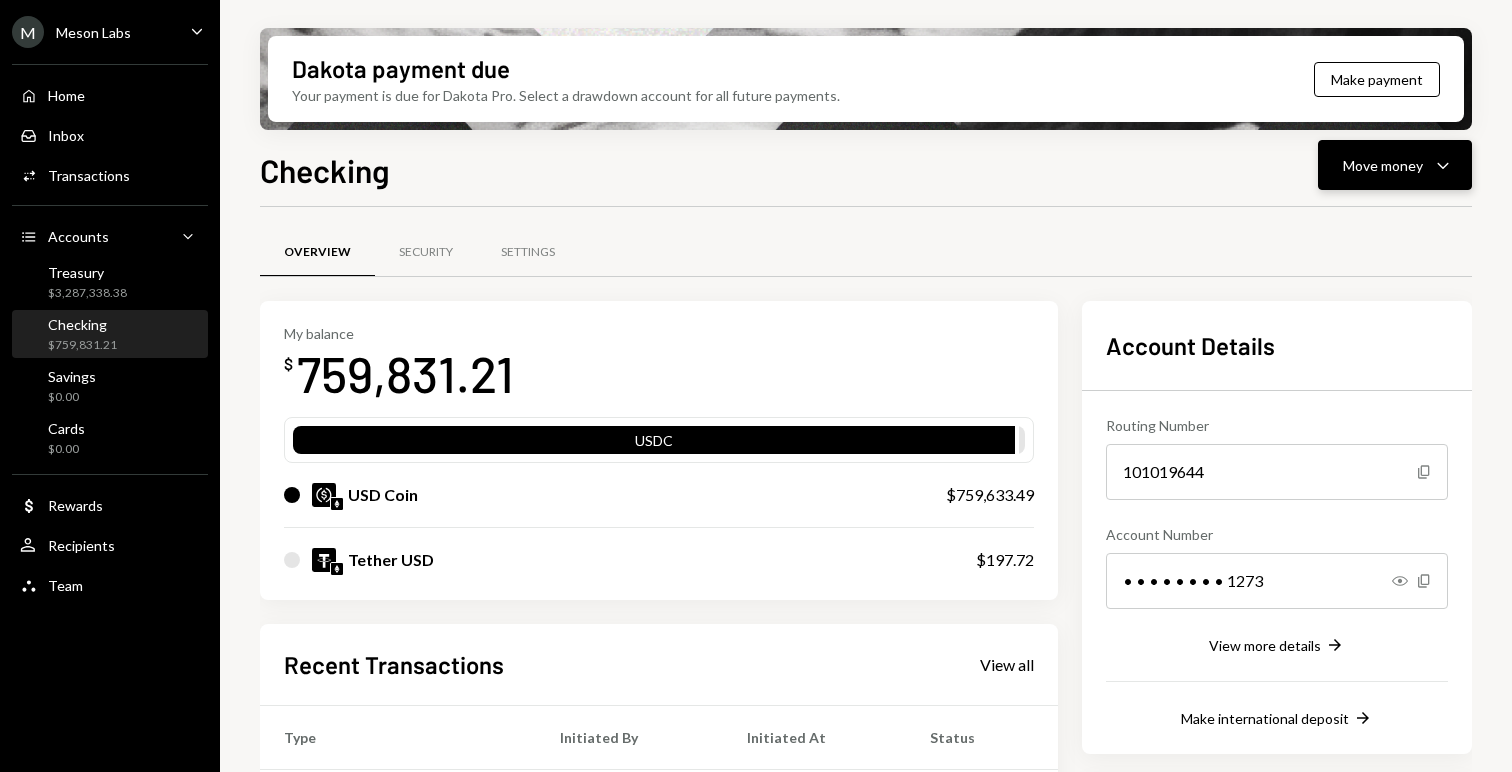 click on "Move money Caret Down" at bounding box center [1395, 165] 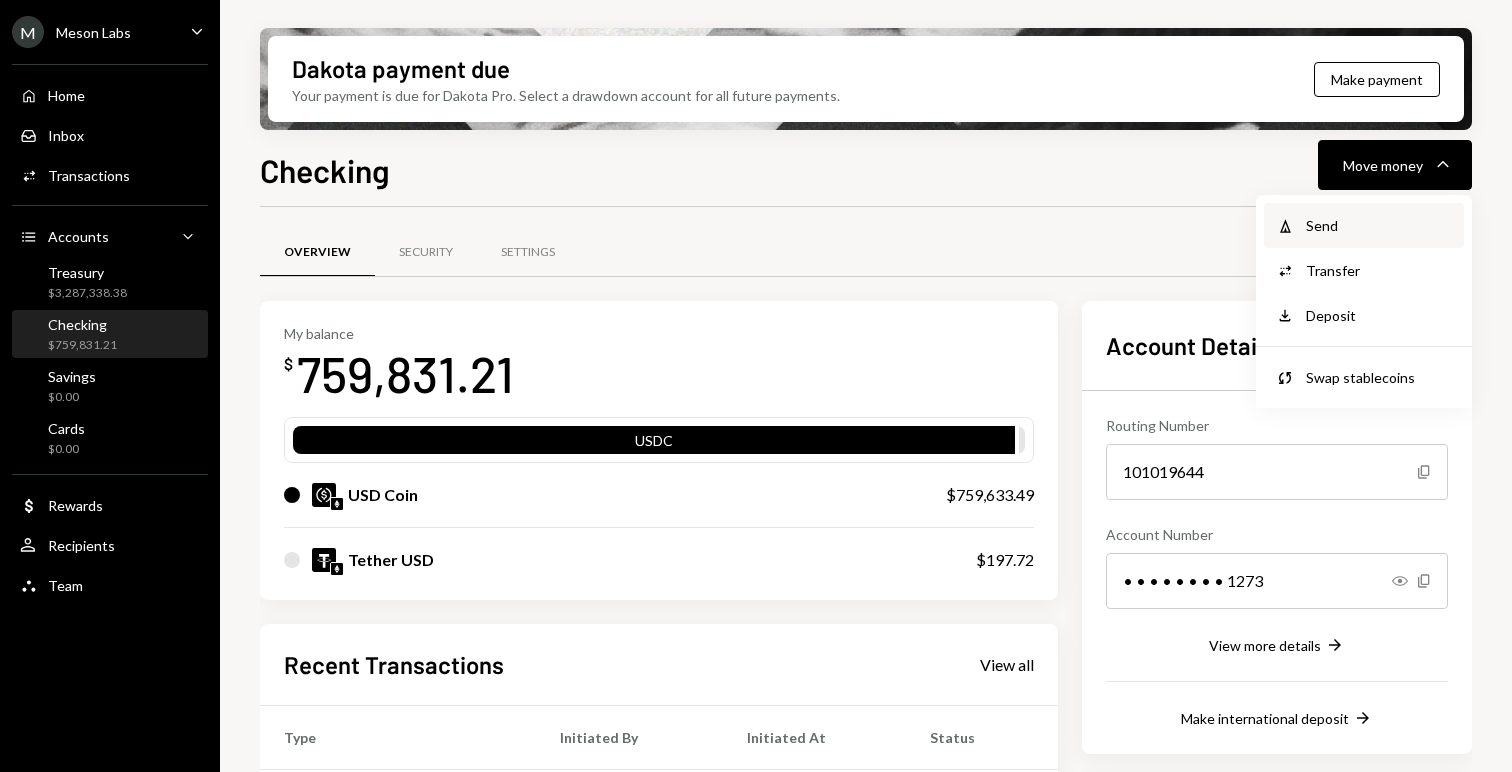 click on "Send" at bounding box center [1379, 225] 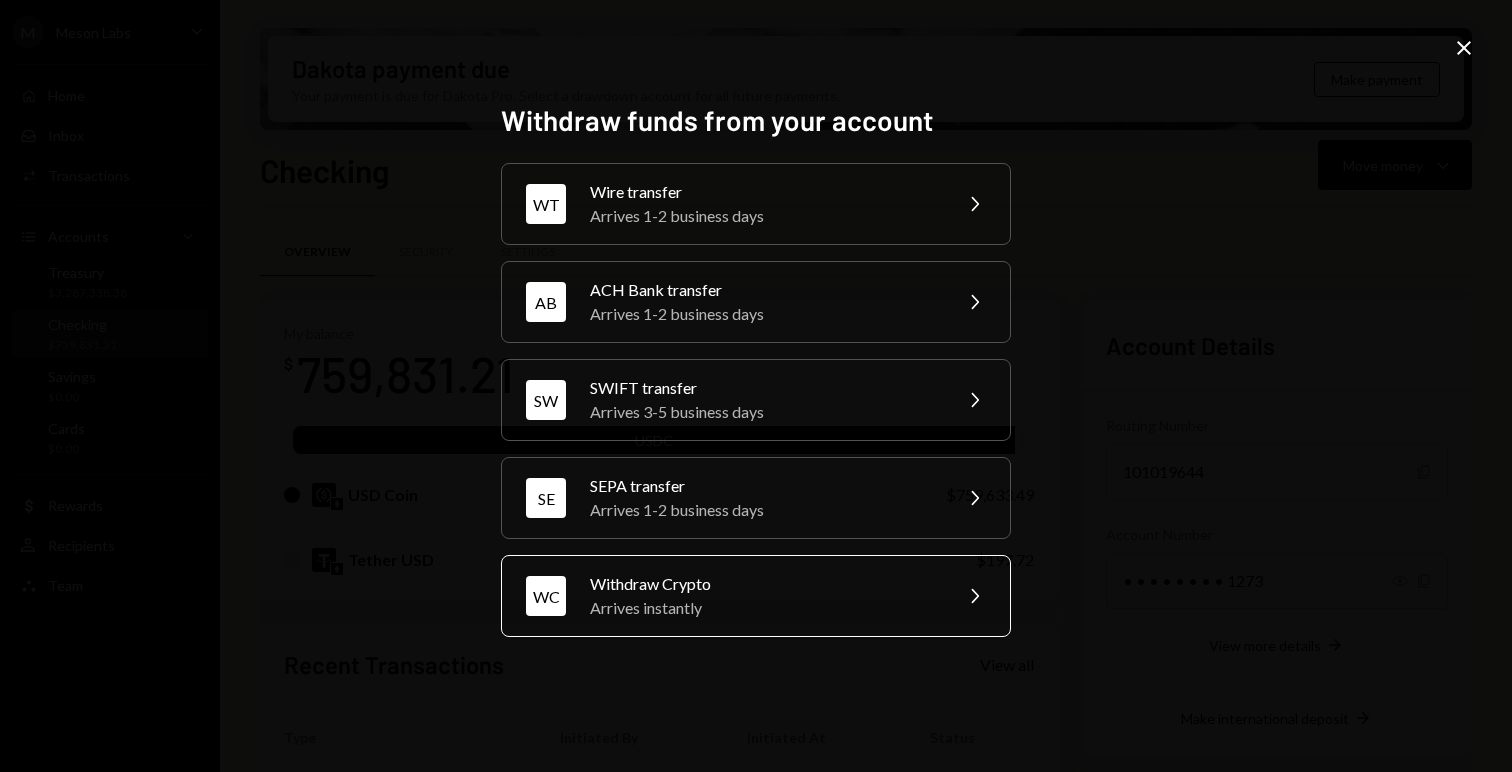 click on "Withdraw Crypto" at bounding box center [764, 584] 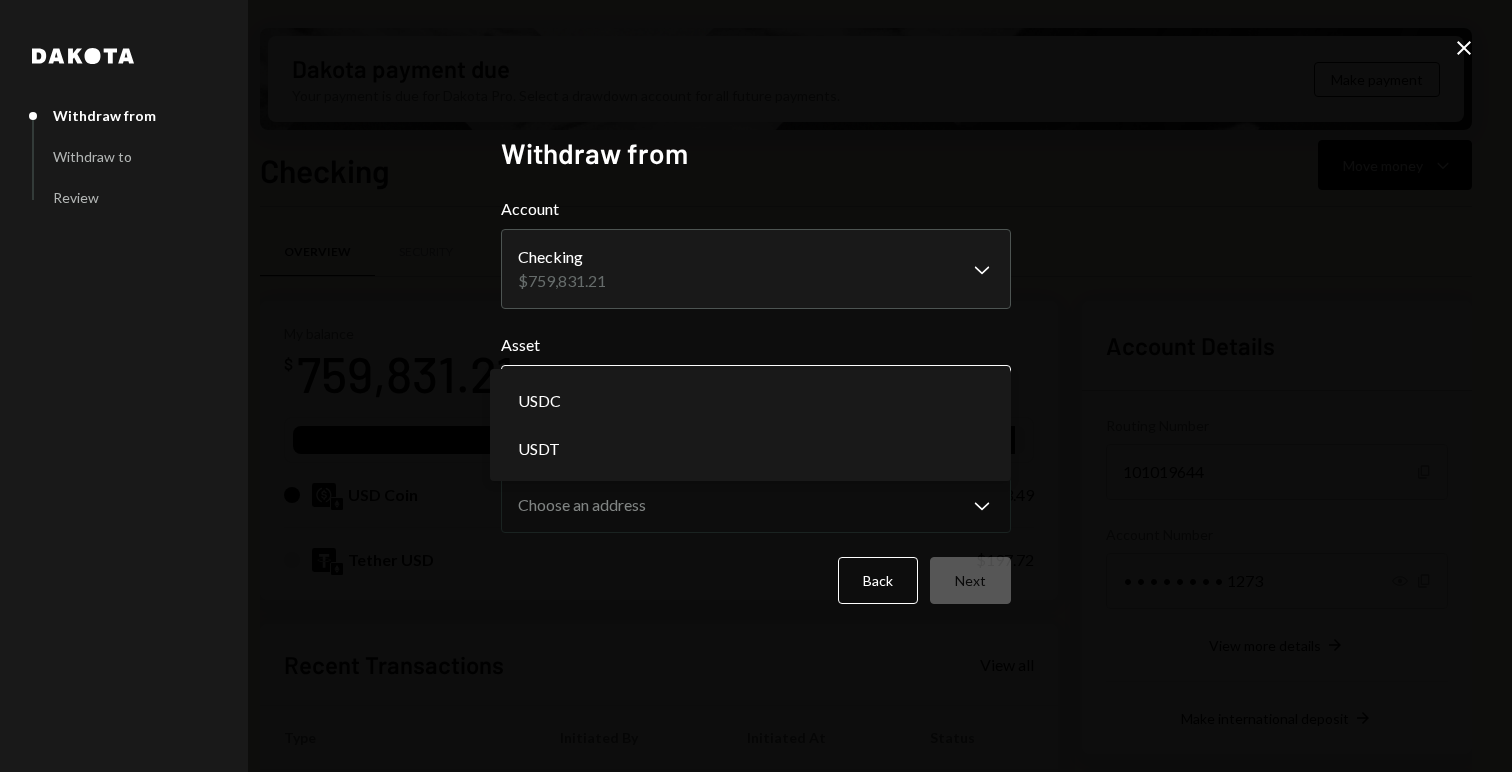 click on "M Meson Labs Caret Down Home Home Inbox Inbox Activities Transactions Accounts Accounts Caret Down Treasury $3,287,338.38 Checking $759,831.21 Savings $0.00 Cards $0.00 Dollar Rewards User Recipients Team Team Dakota payment due Your payment is due for Dakota Pro. Select a drawdown account for all future payments. Make payment Checking Move money Caret Down Overview Security Settings My balance $ 759,831.21 USDC USD Coin $759,633.49 Tether USD $197.72 Recent Transactions View all Type Initiated By Initiated At Status Withdrawal 73,000  USDC [PERSON_NAME] [DATE] 11:13 AM Completed Withdrawal 10,000  USDC [PERSON_NAME] [DATE] 3:27 PM Completed Withdrawal 62,906.26  USDC [PERSON_NAME] [DATE] 4:59 PM Completed Withdrawal 99,990  USDC [PERSON_NAME] [DATE] 3:34 PM Completed Withdrawal 40,200  USDC [PERSON_NAME] [DATE] 10:33 AM Completed Account Details Routing Number [FINANCIAL_ID] Copy Account Number • • • • • • • •  1273 Show Copy View more details Right Arrow Right Arrow Dakota" at bounding box center [756, 386] 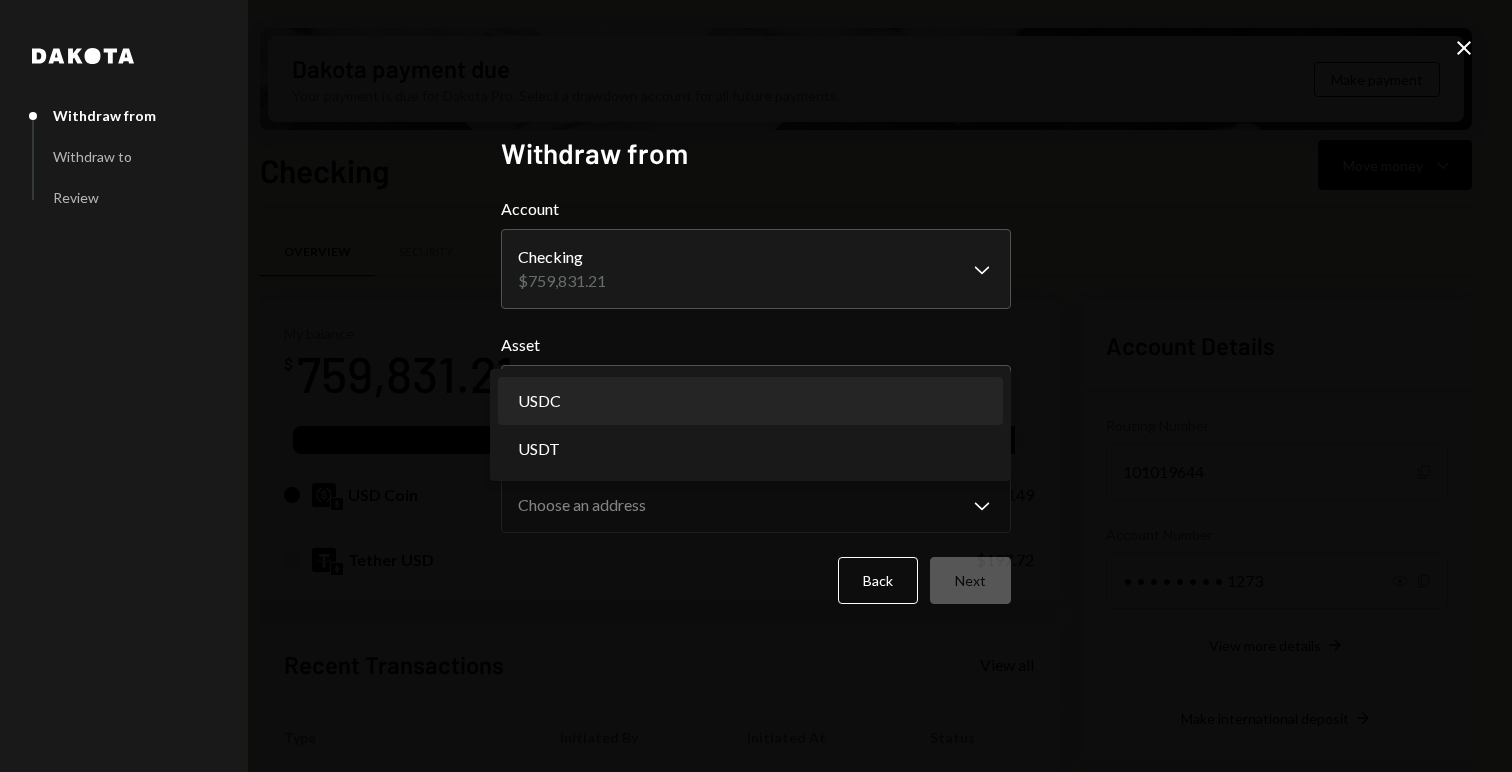 select on "****" 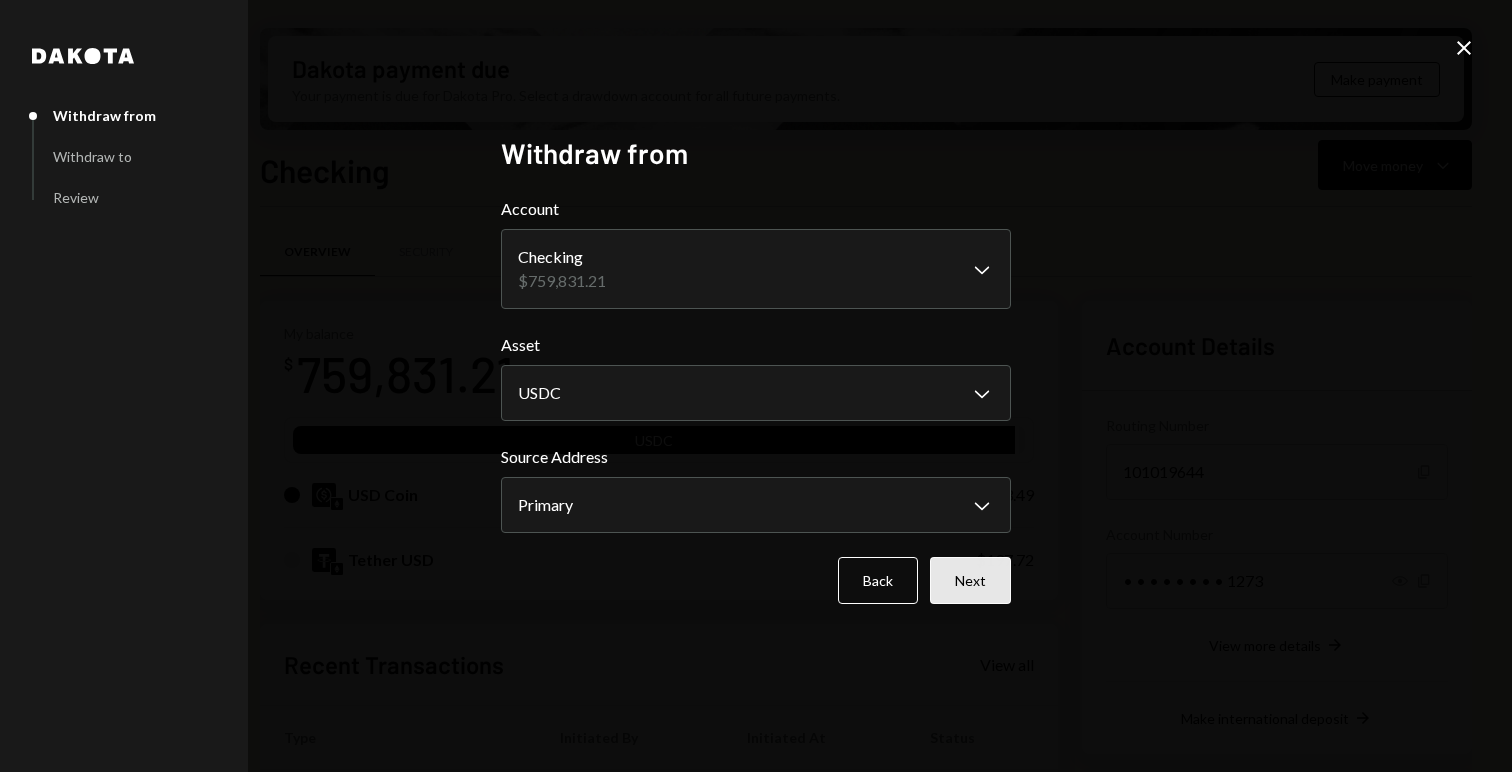 click on "Next" at bounding box center [970, 580] 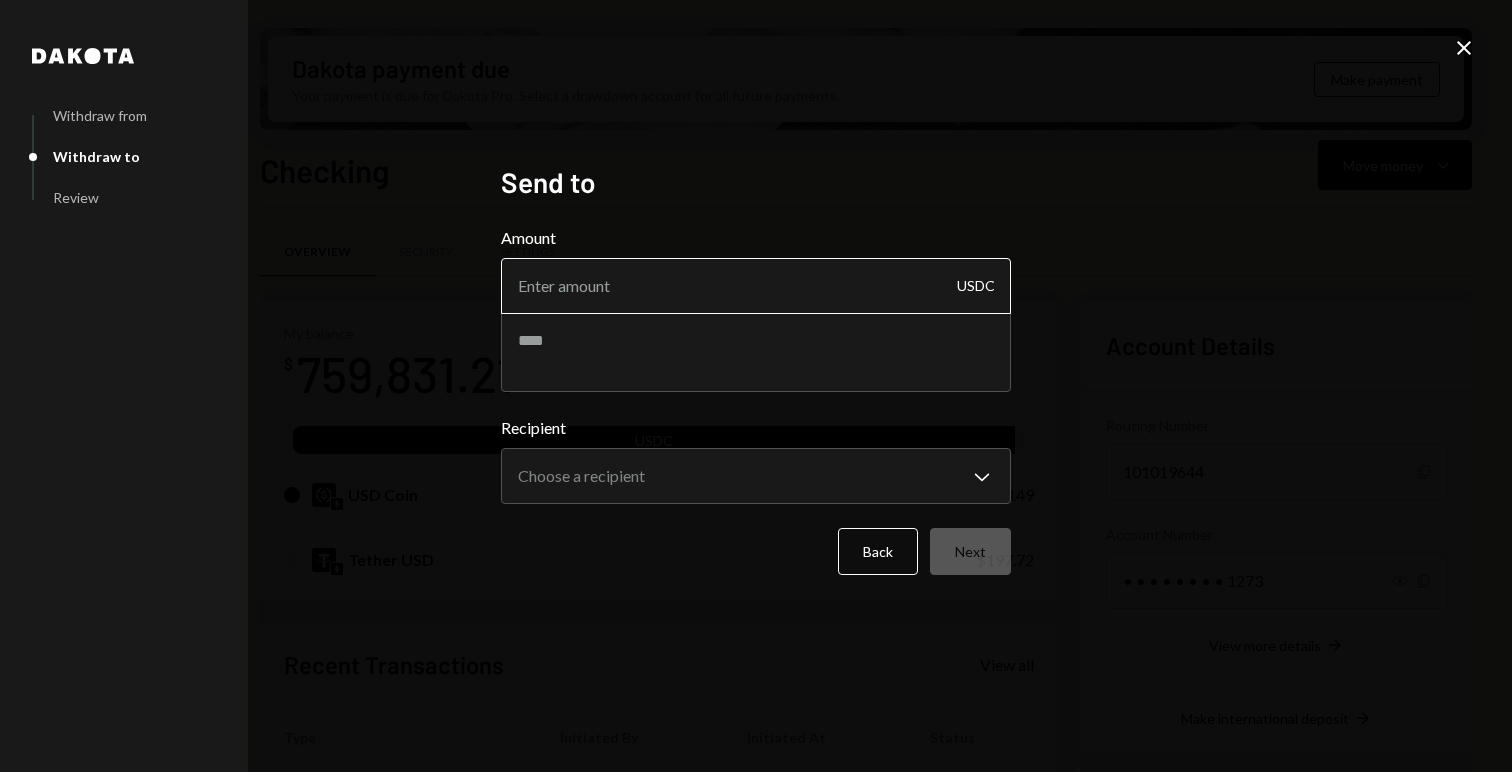 click on "Amount" at bounding box center [756, 286] 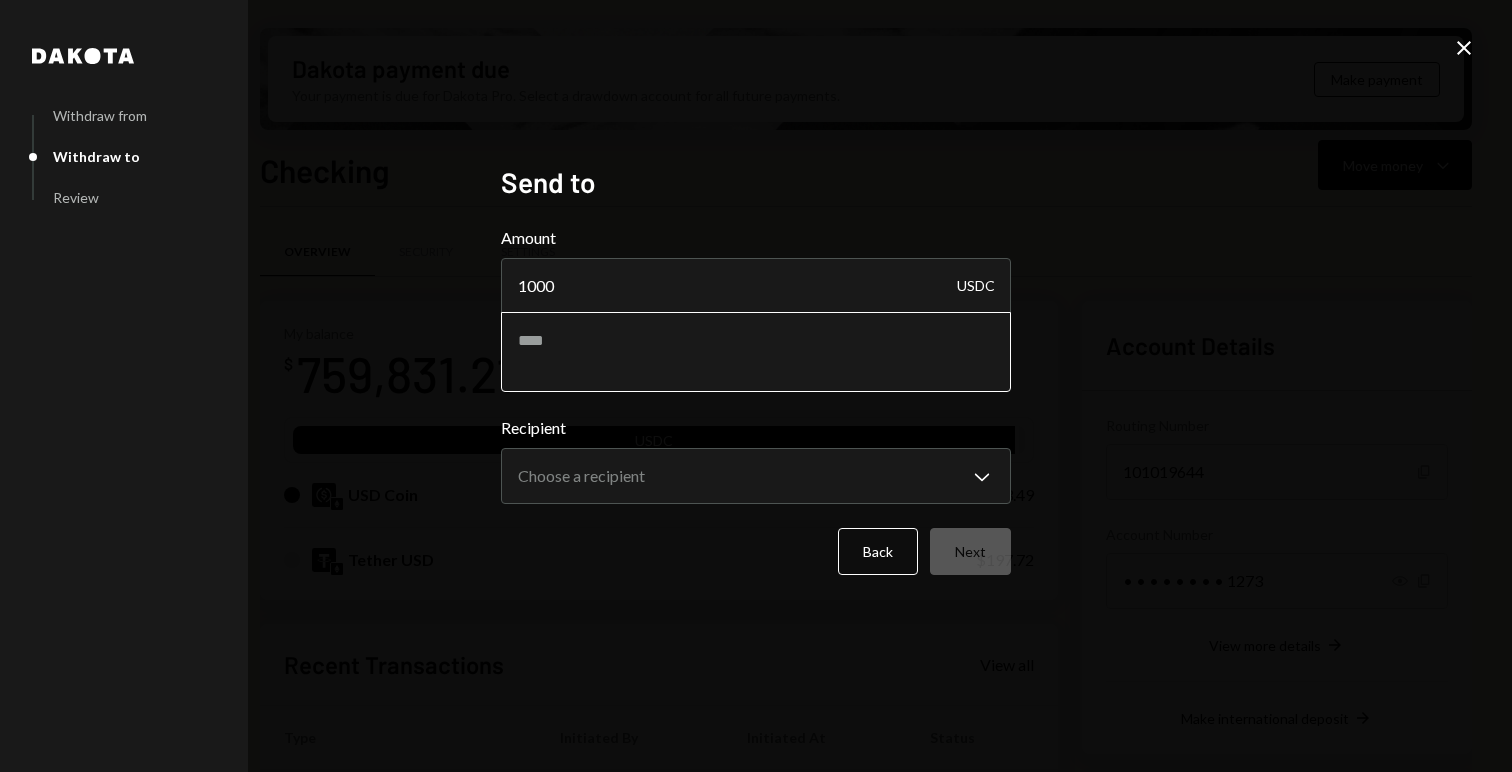type on "1000" 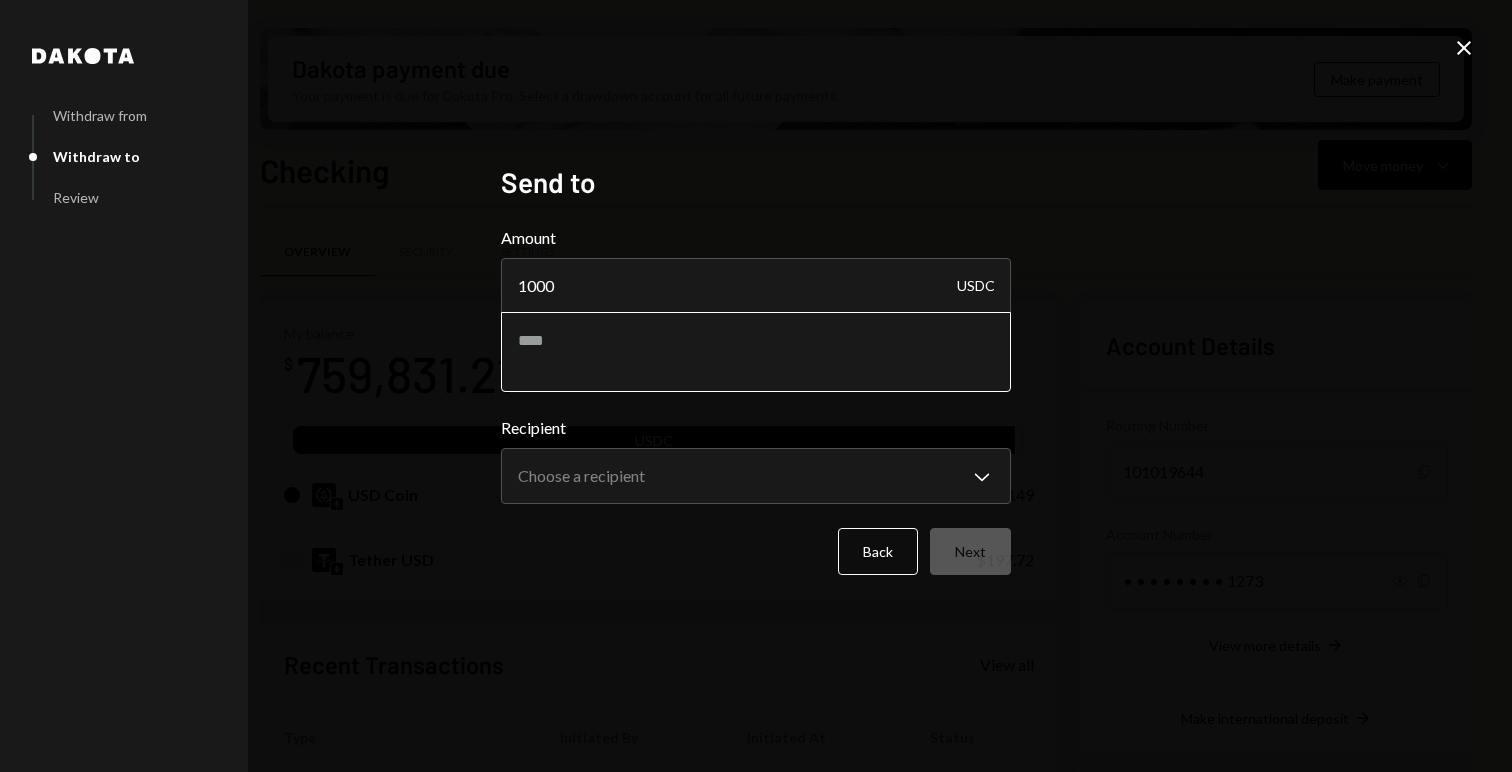click at bounding box center [756, 352] 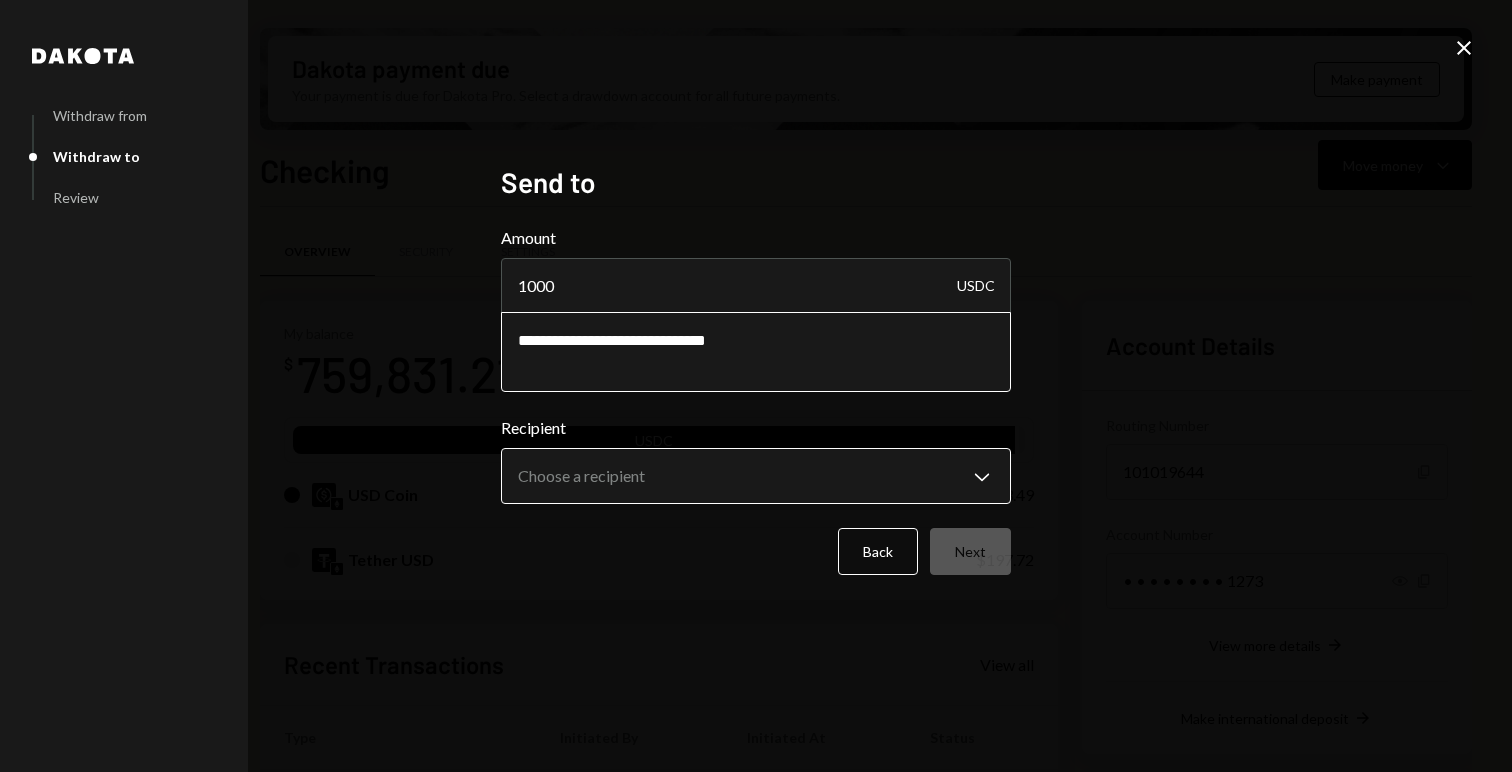 type on "**********" 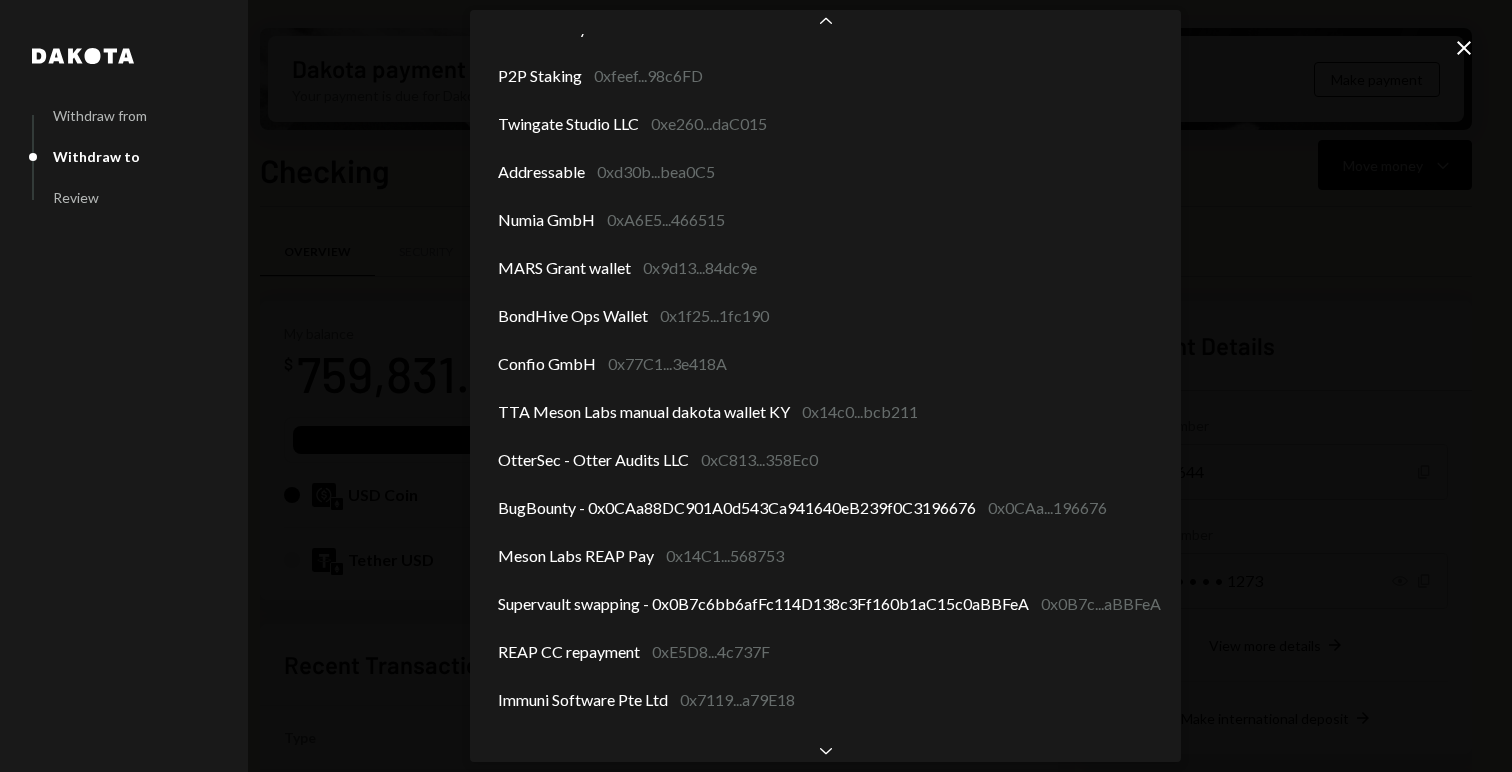 scroll, scrollTop: 392, scrollLeft: 0, axis: vertical 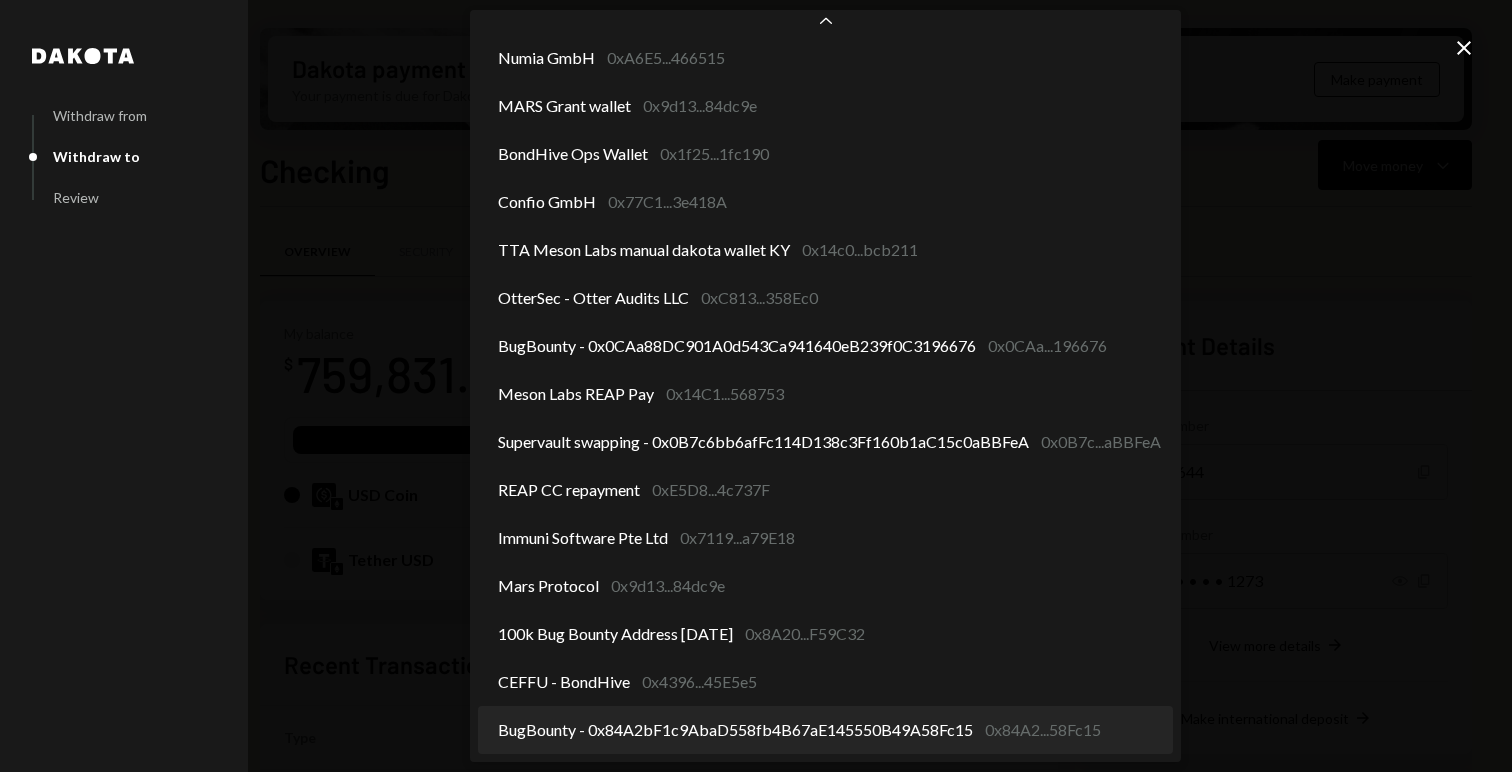 select on "**********" 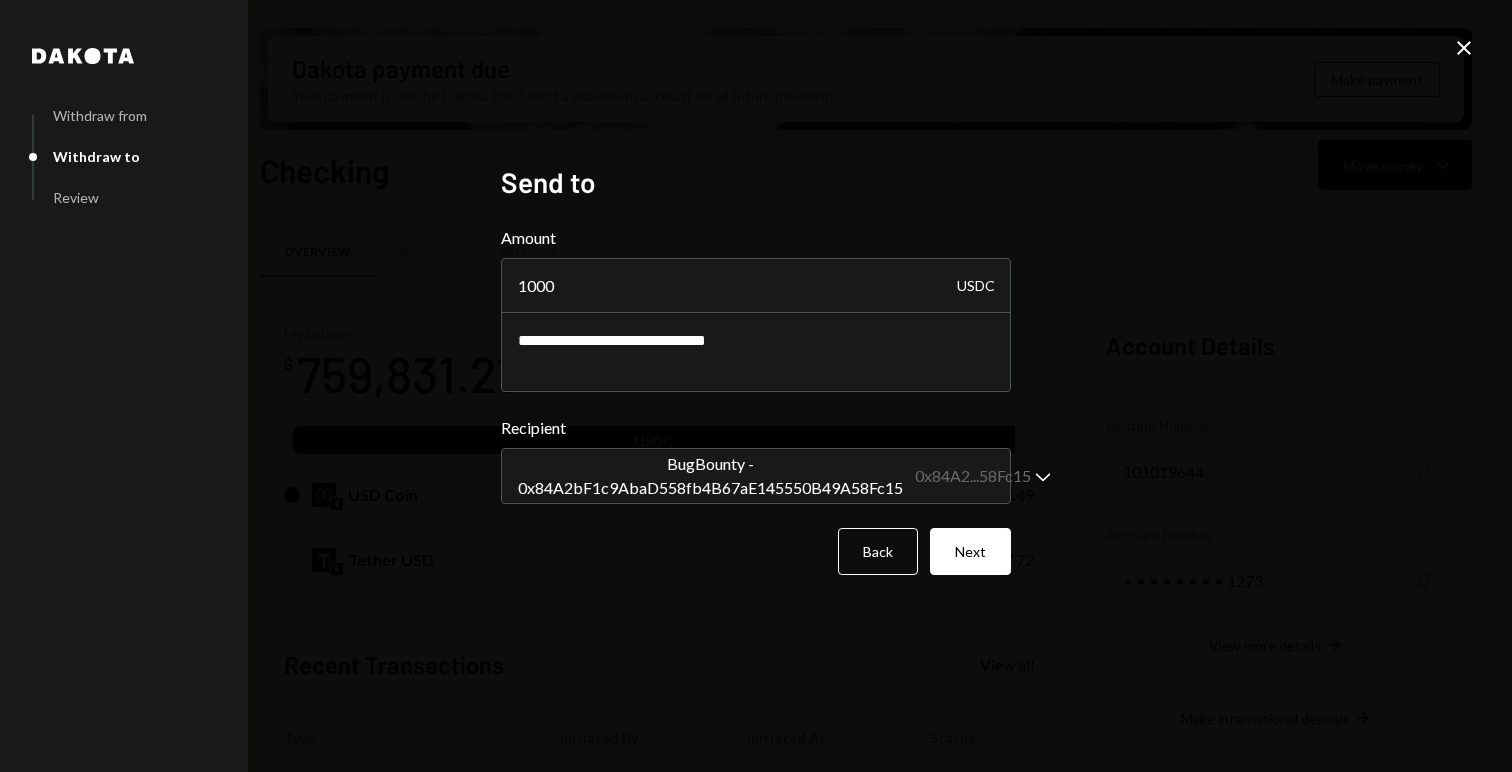 click on "Next" at bounding box center [970, 551] 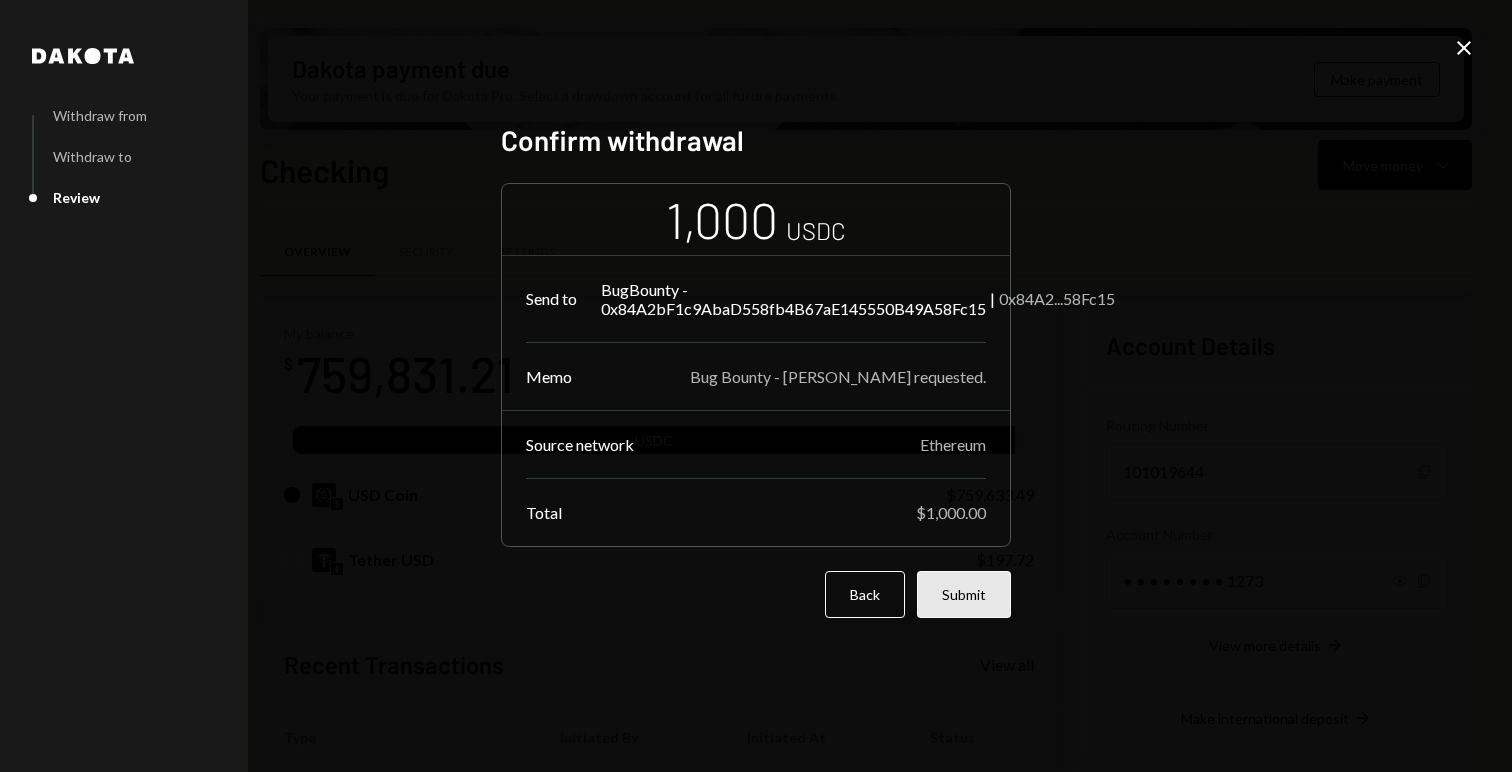 click on "Submit" at bounding box center [964, 594] 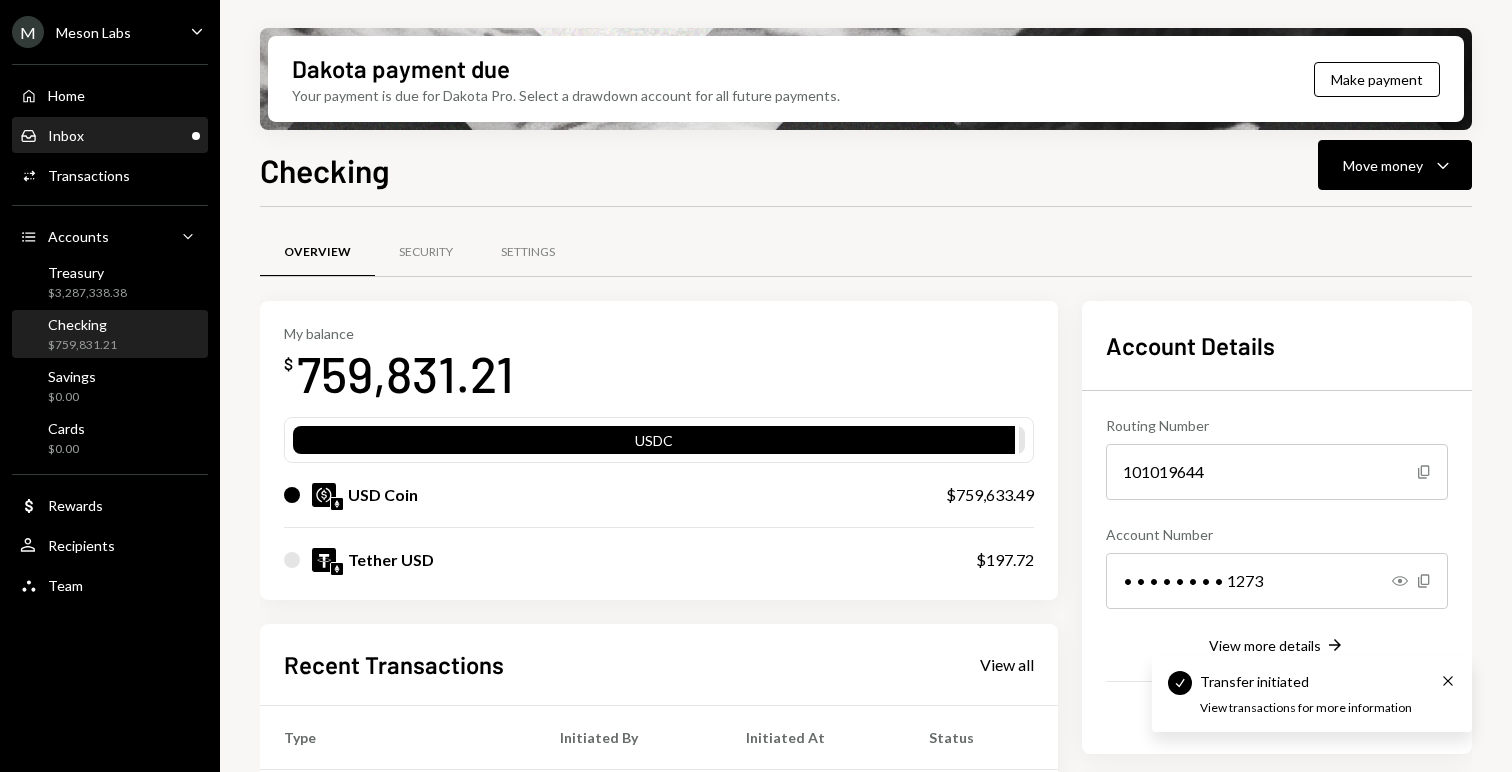 click on "Inbox Inbox" at bounding box center (110, 136) 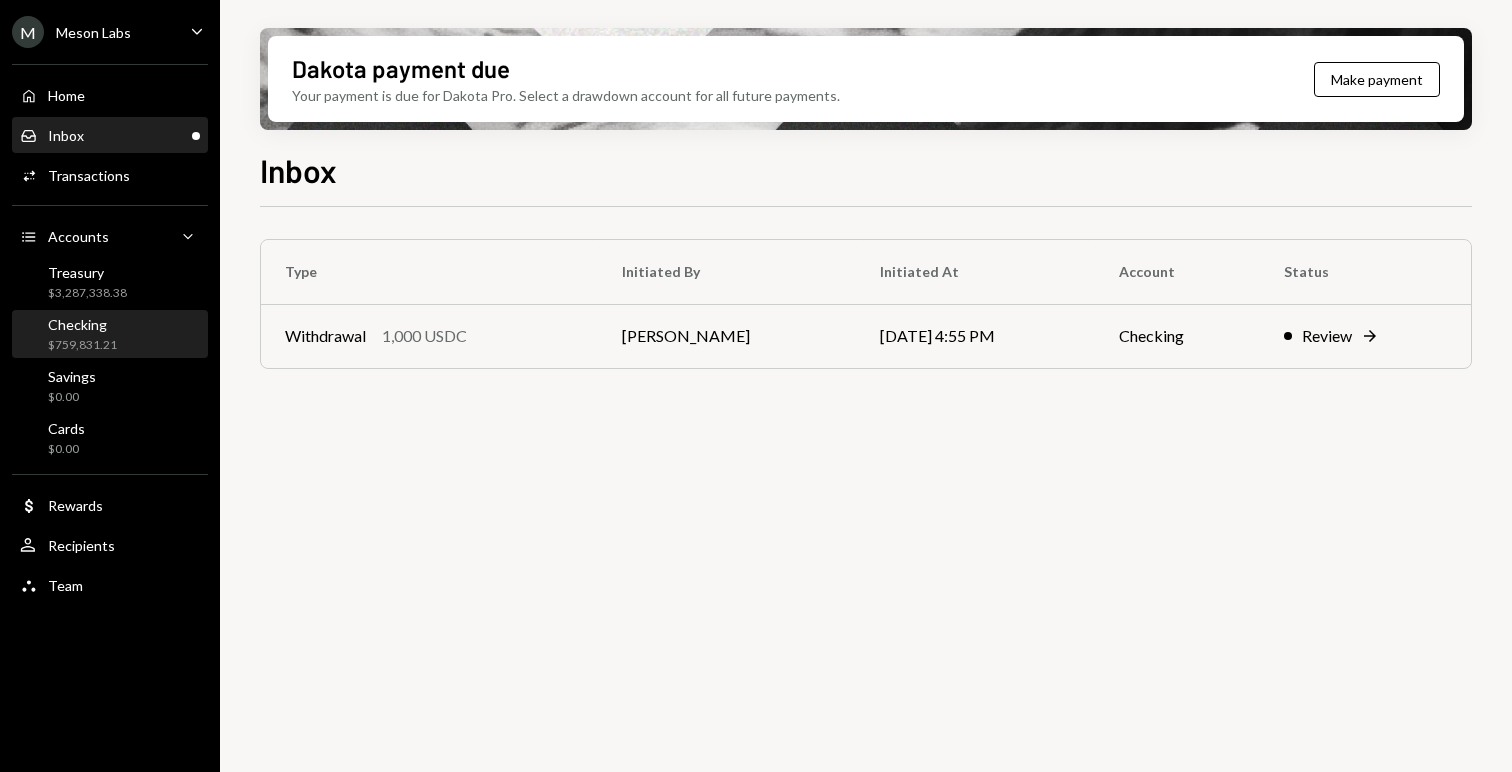click on "$759,831.21" at bounding box center (82, 345) 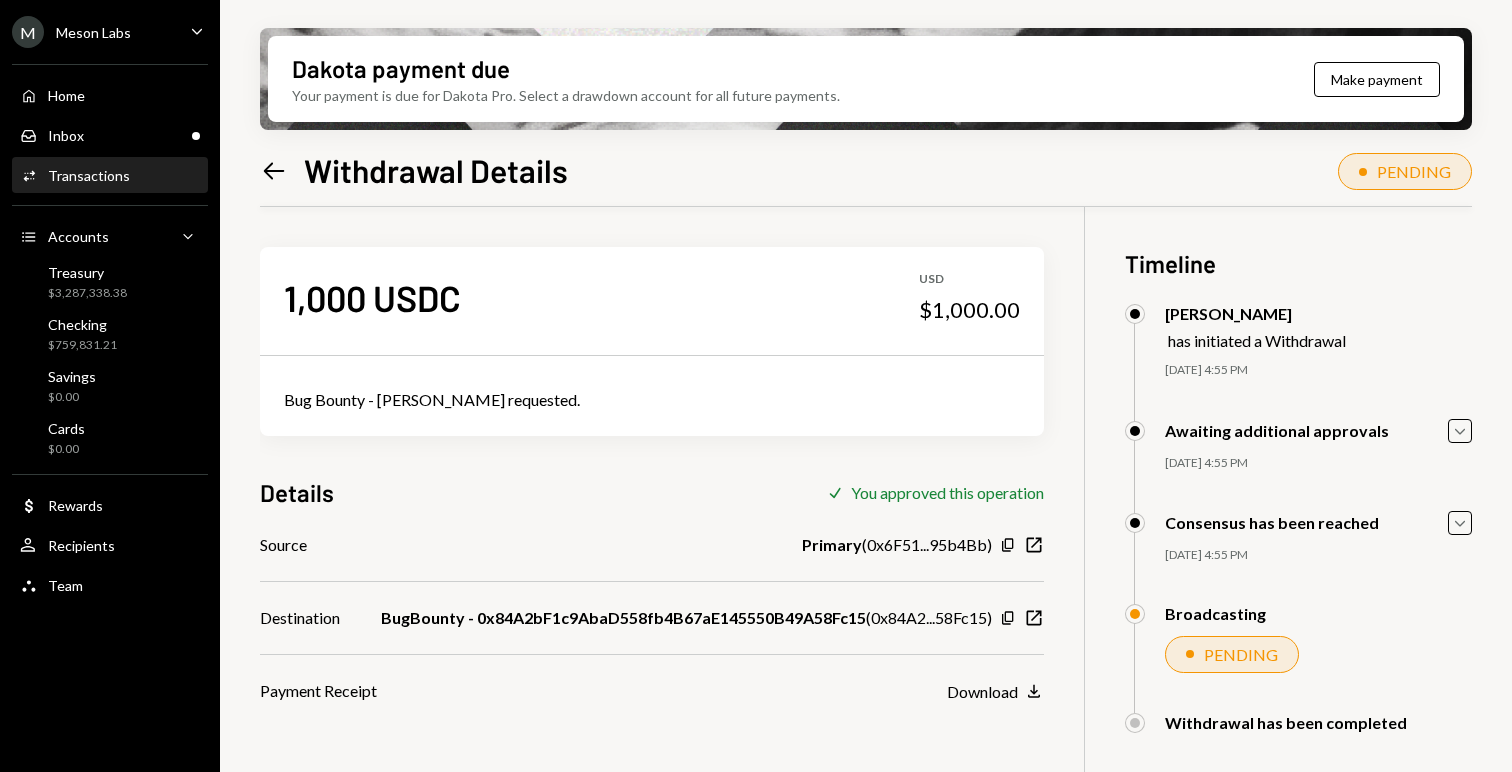 scroll, scrollTop: 0, scrollLeft: 0, axis: both 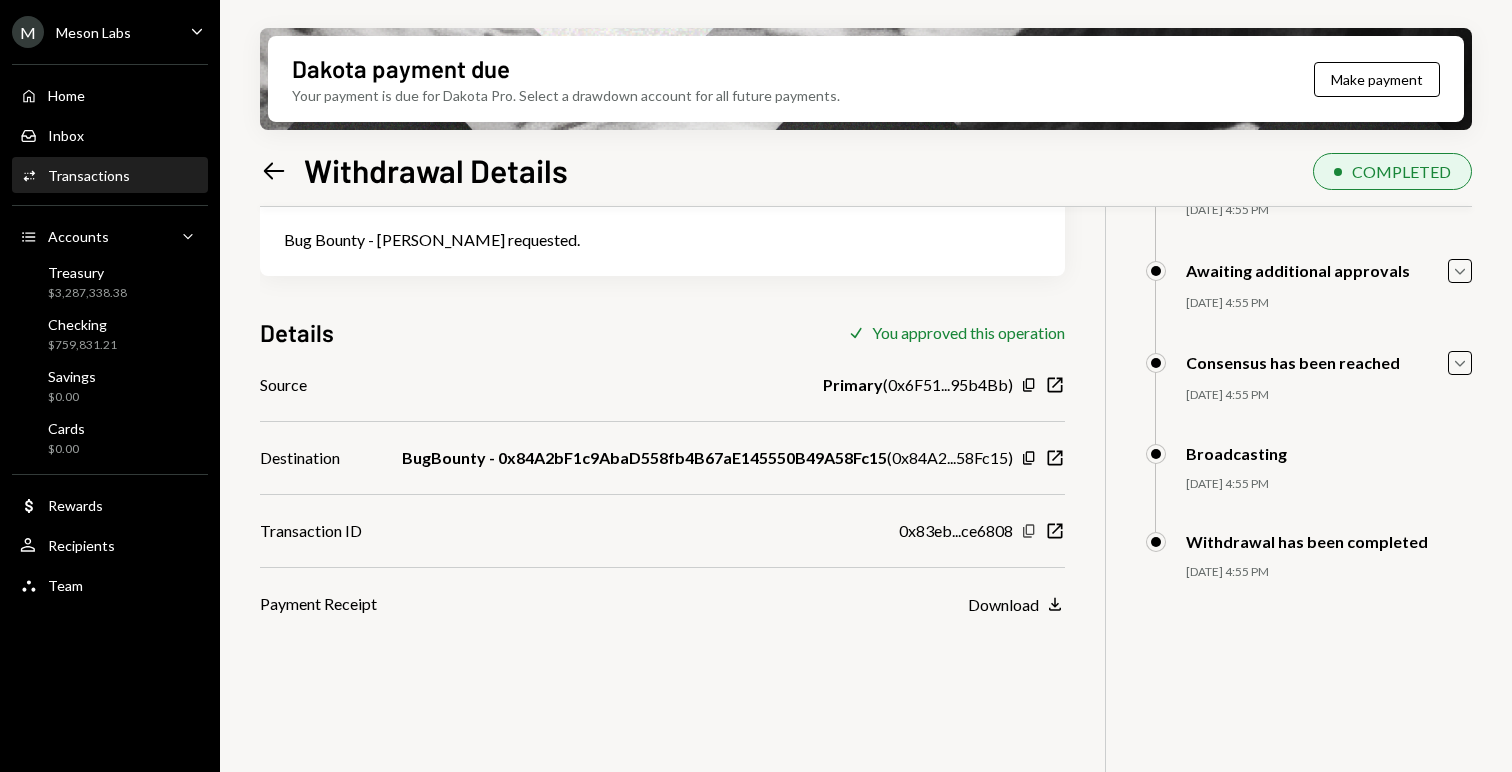 click on "Copy" 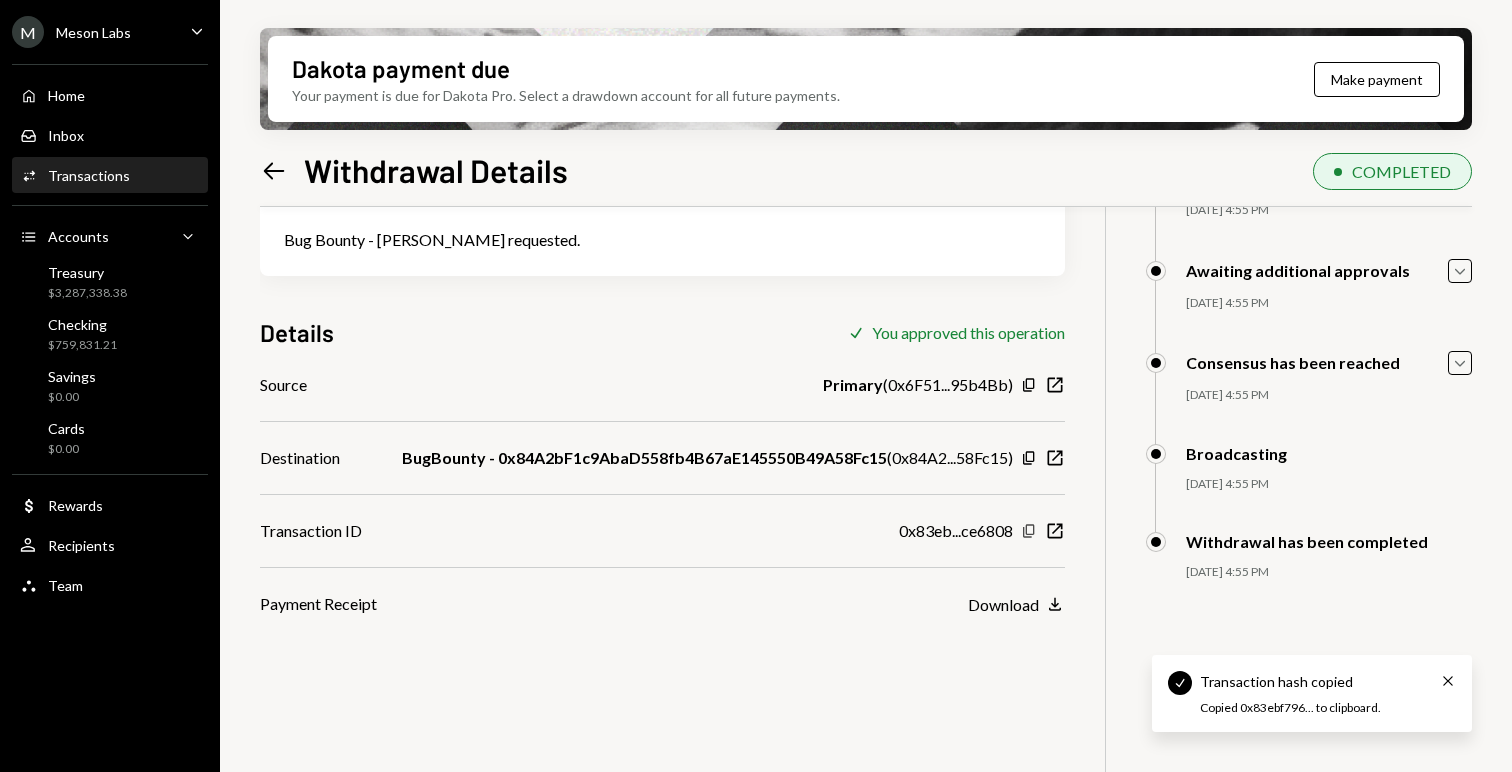 click on "Copy" 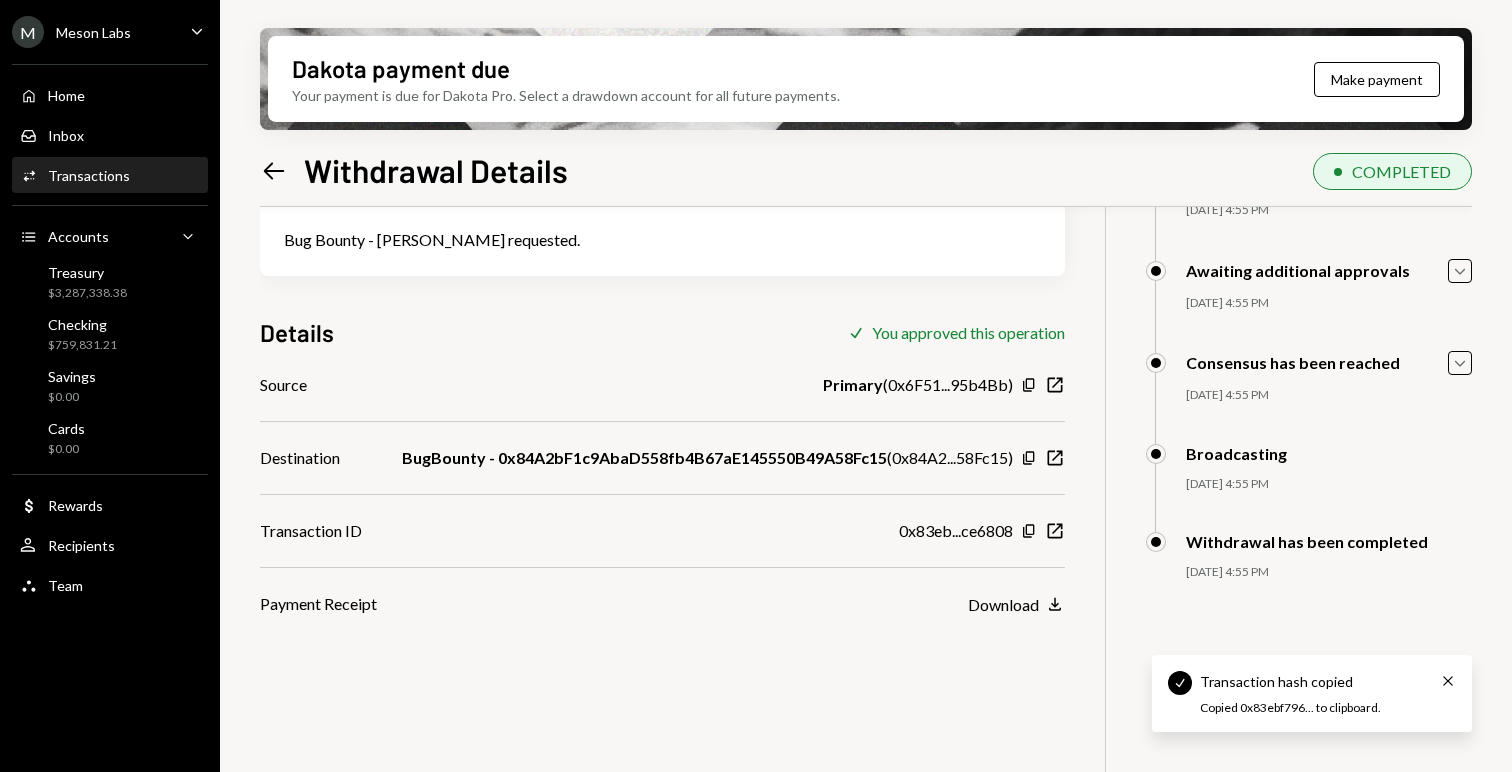 type 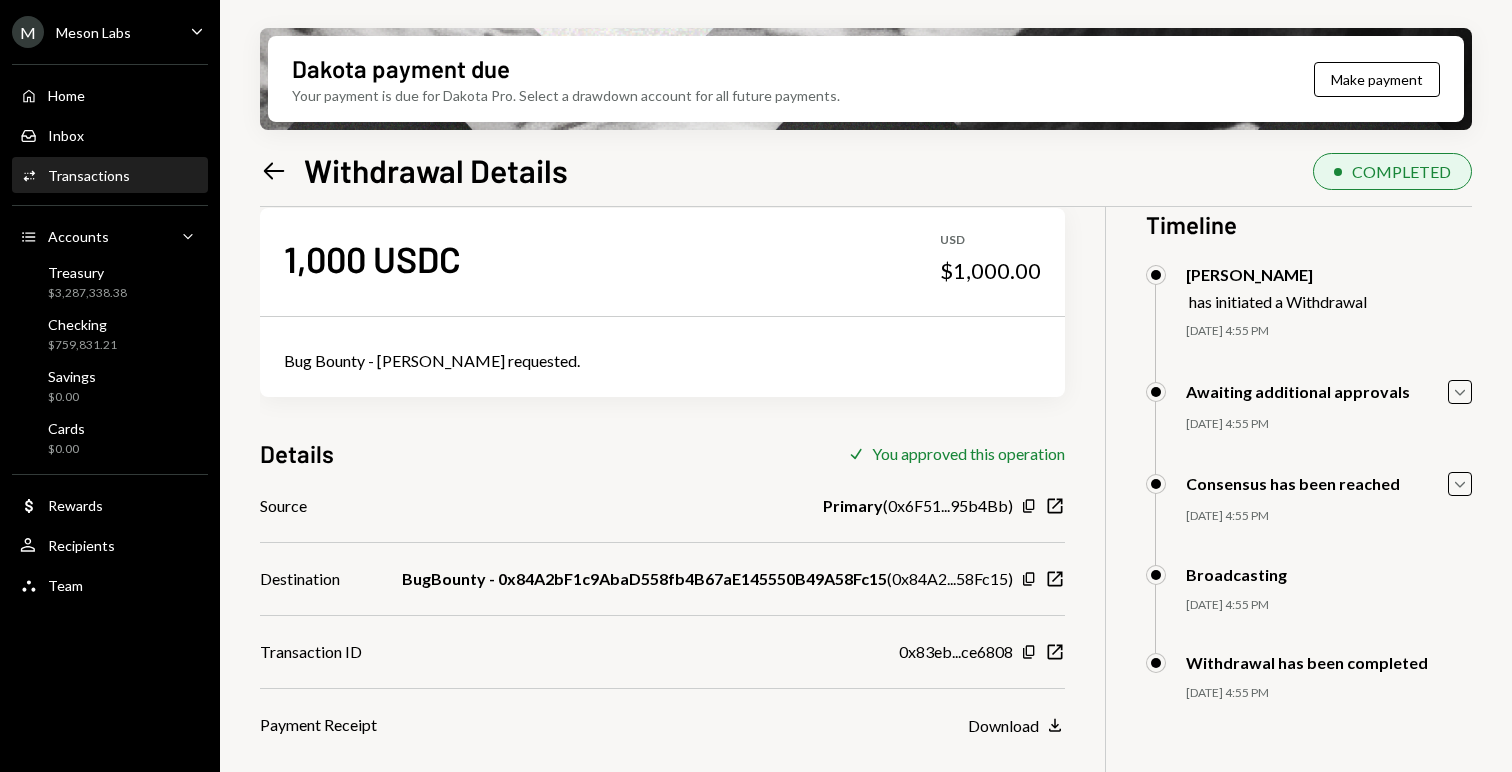 scroll, scrollTop: 0, scrollLeft: 0, axis: both 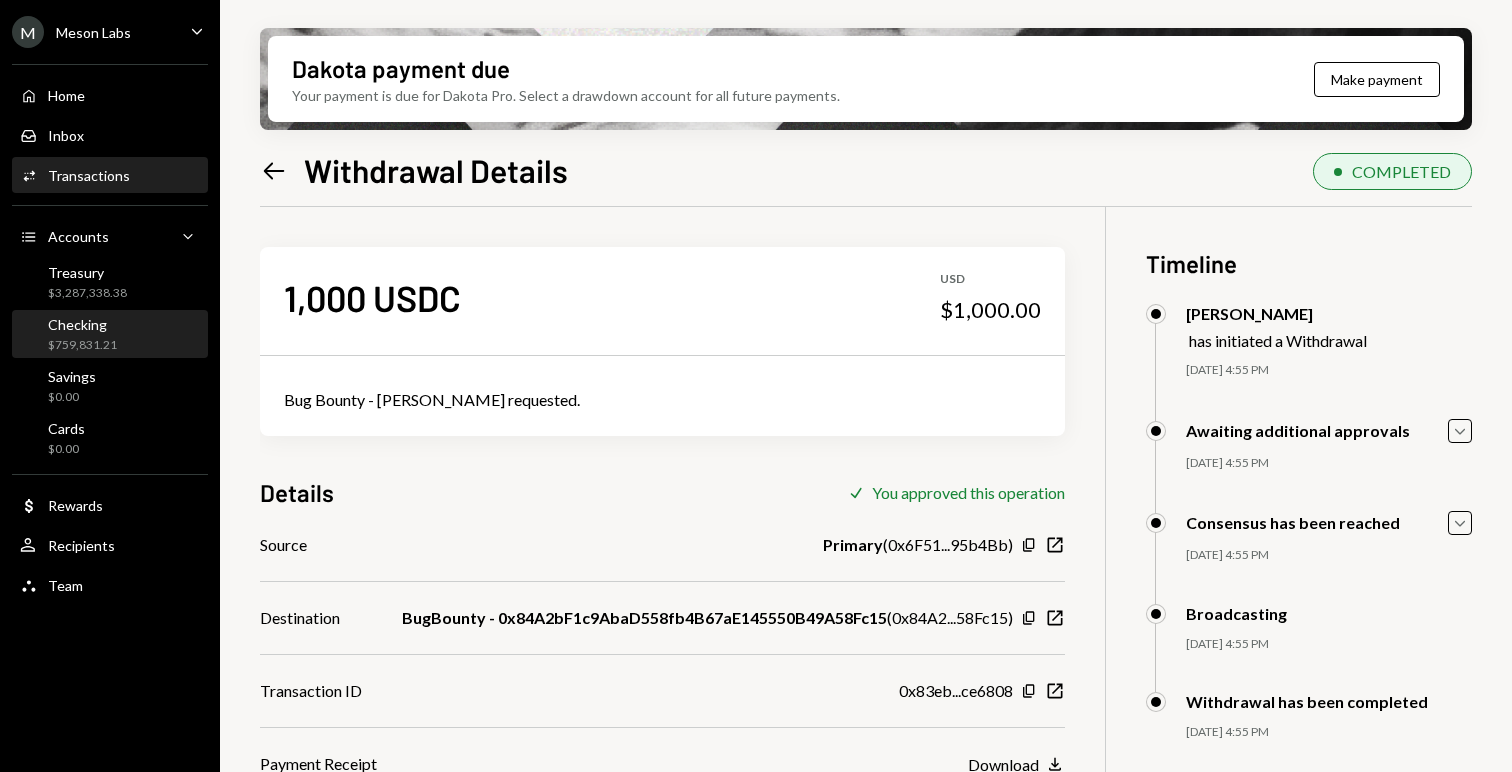 click on "Checking" at bounding box center [82, 324] 